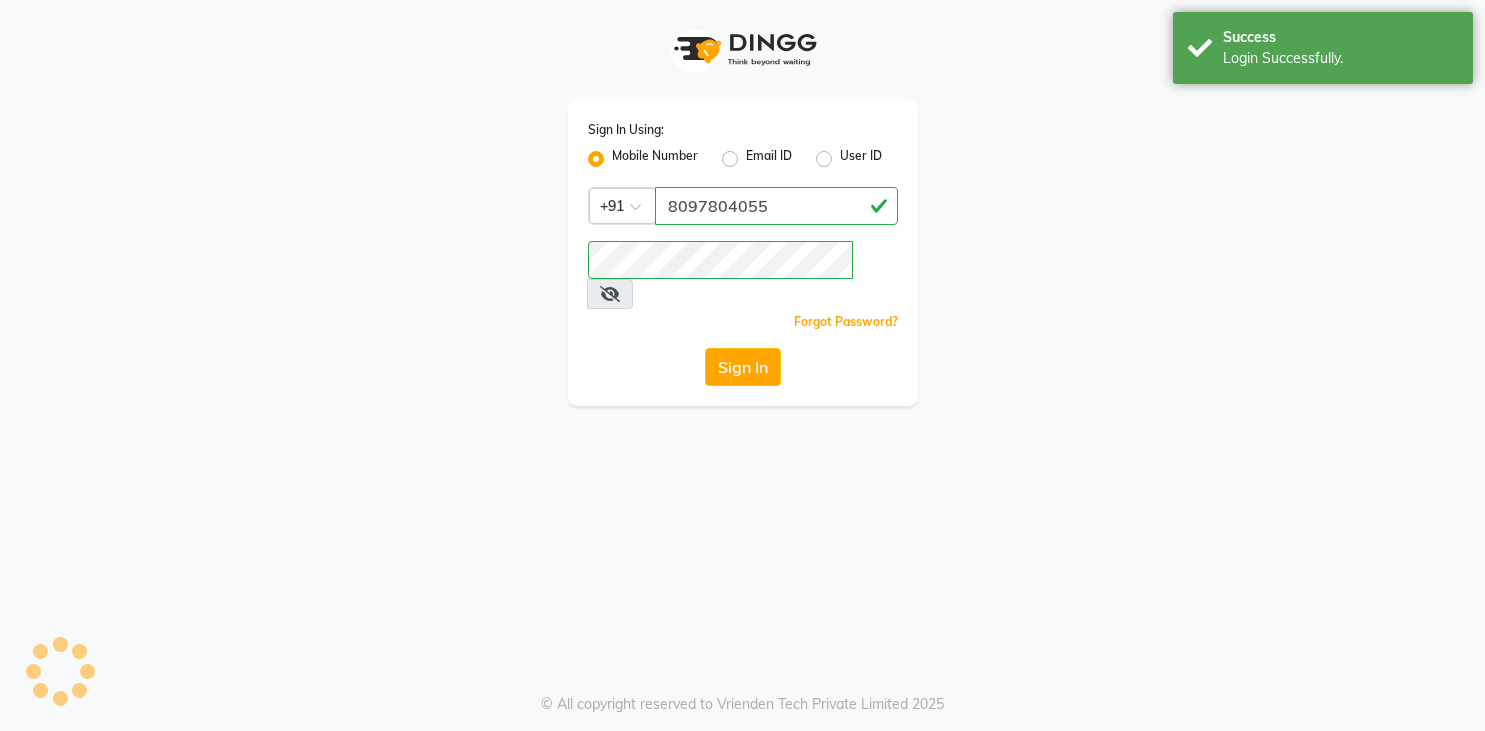 scroll, scrollTop: 0, scrollLeft: 0, axis: both 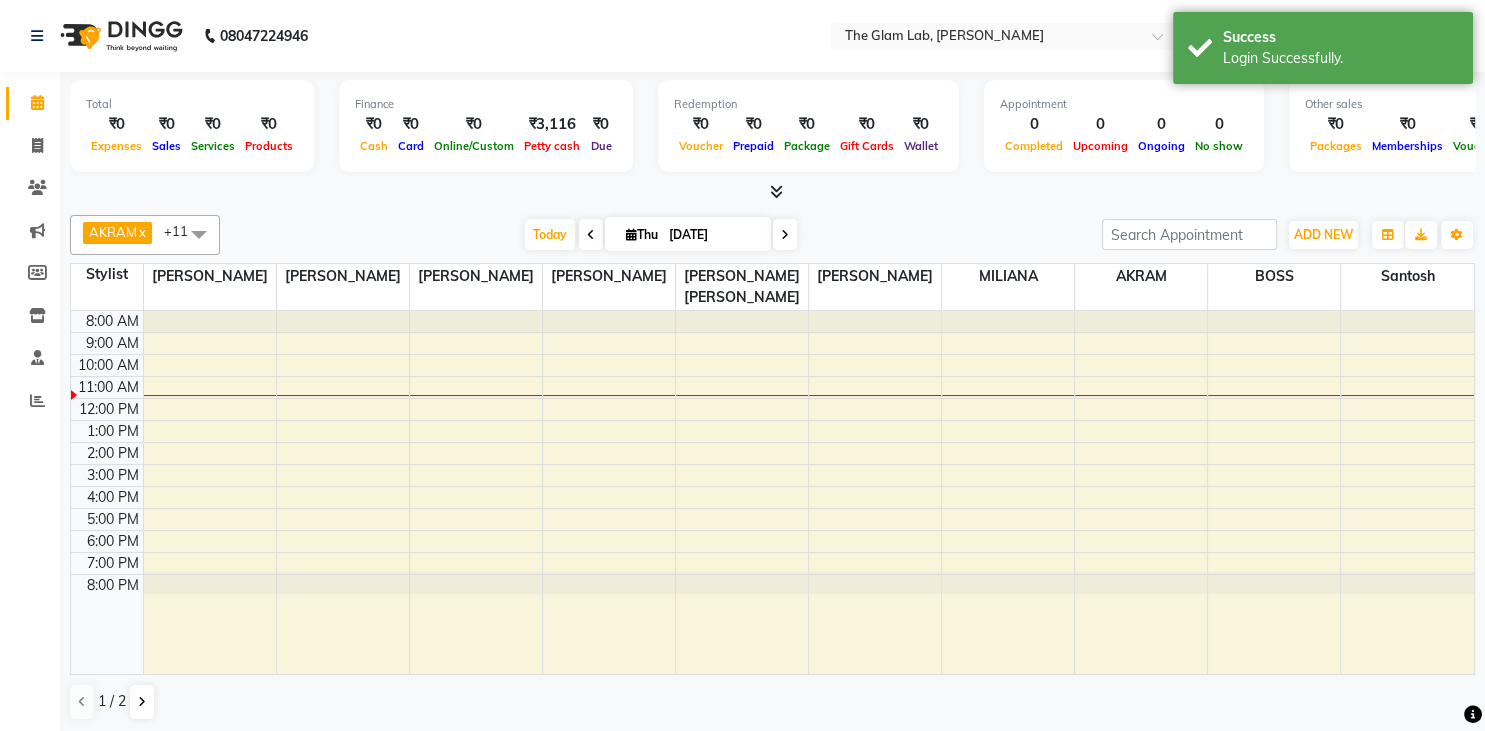 click at bounding box center [591, 234] 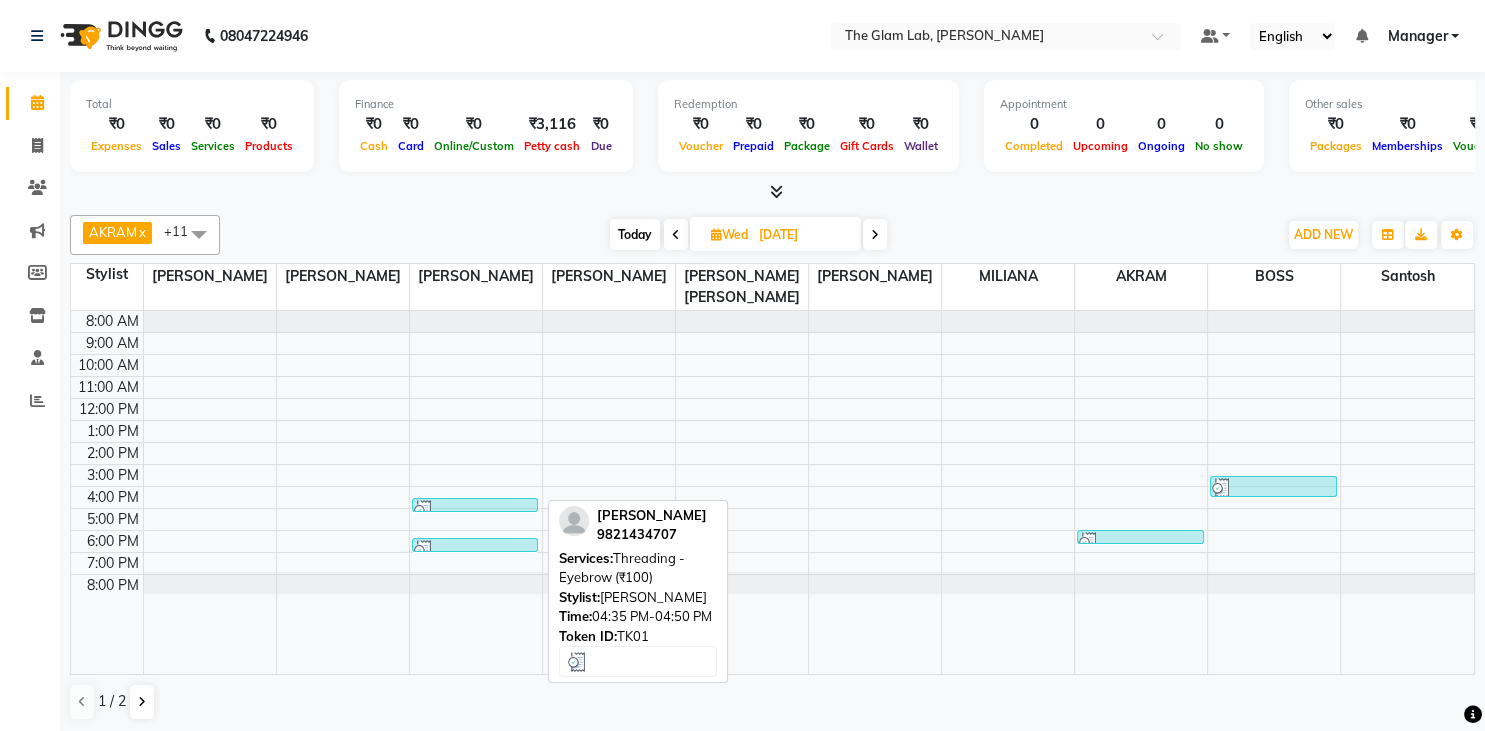 click at bounding box center (475, 510) 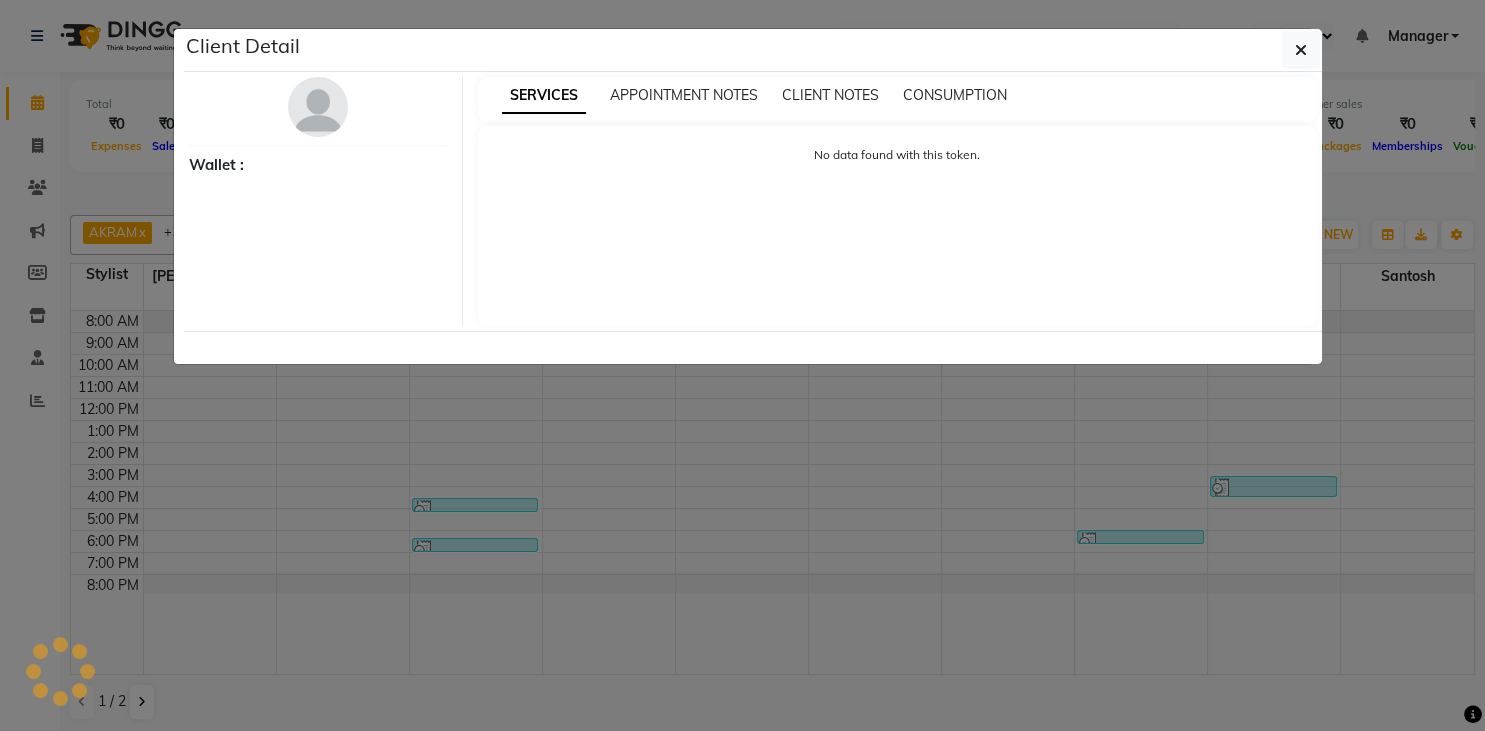 select on "3" 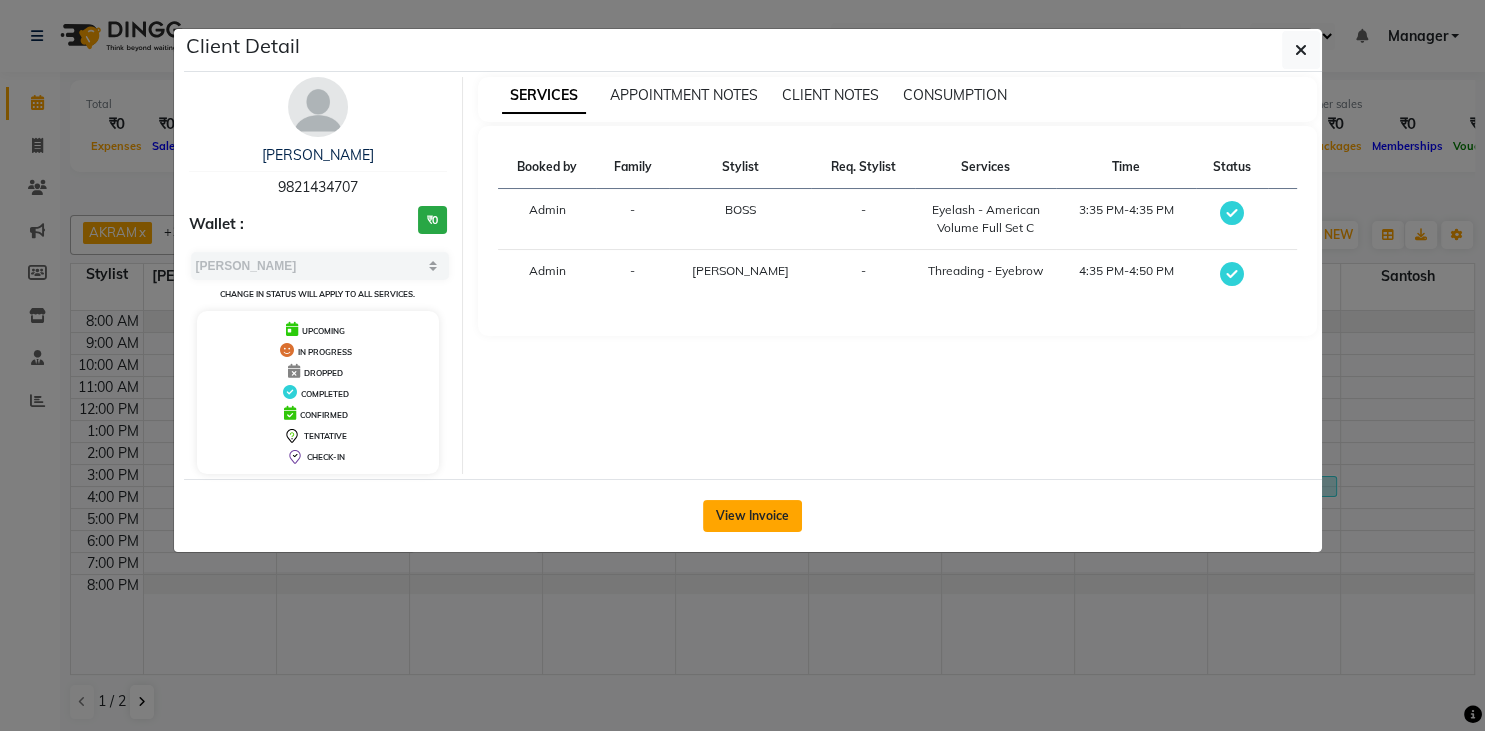 click on "View Invoice" 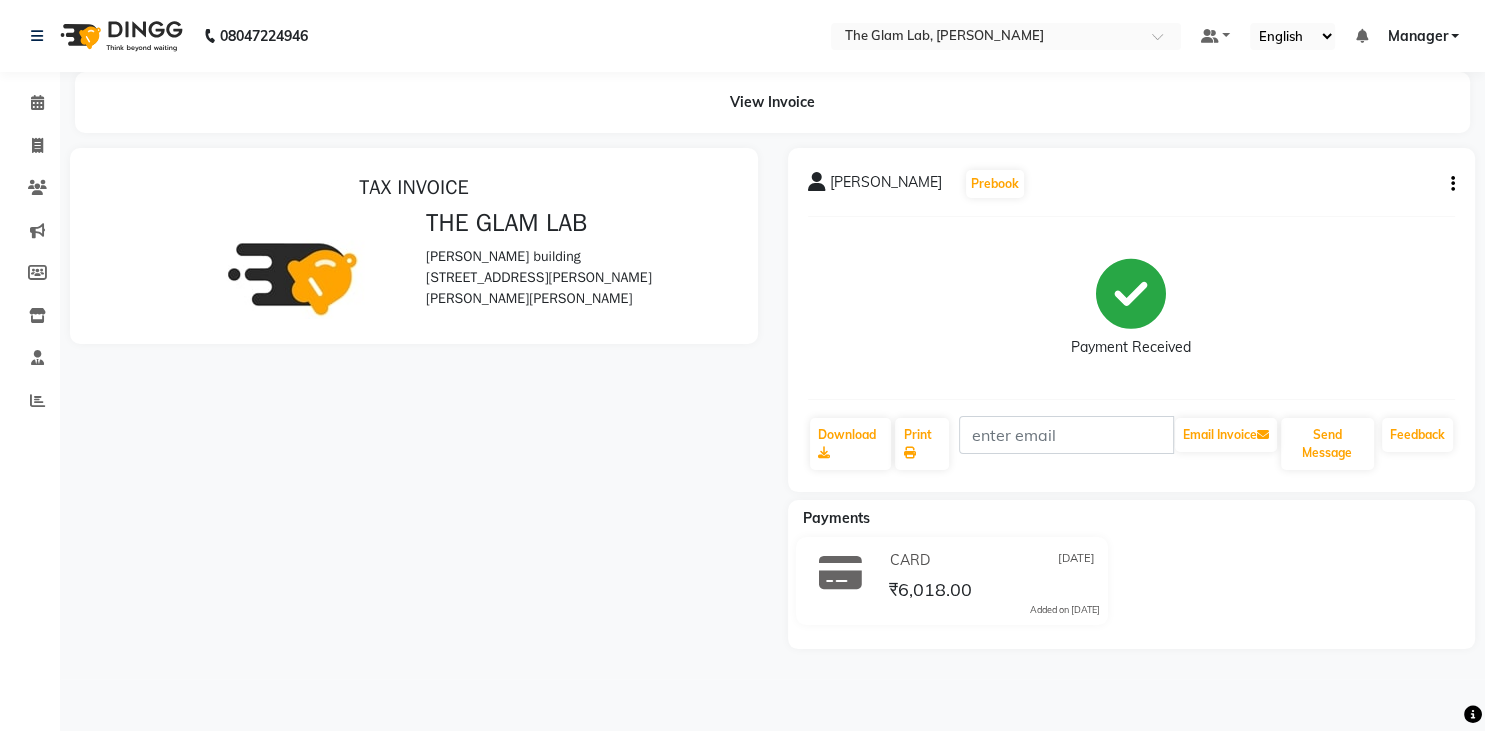scroll, scrollTop: 0, scrollLeft: 0, axis: both 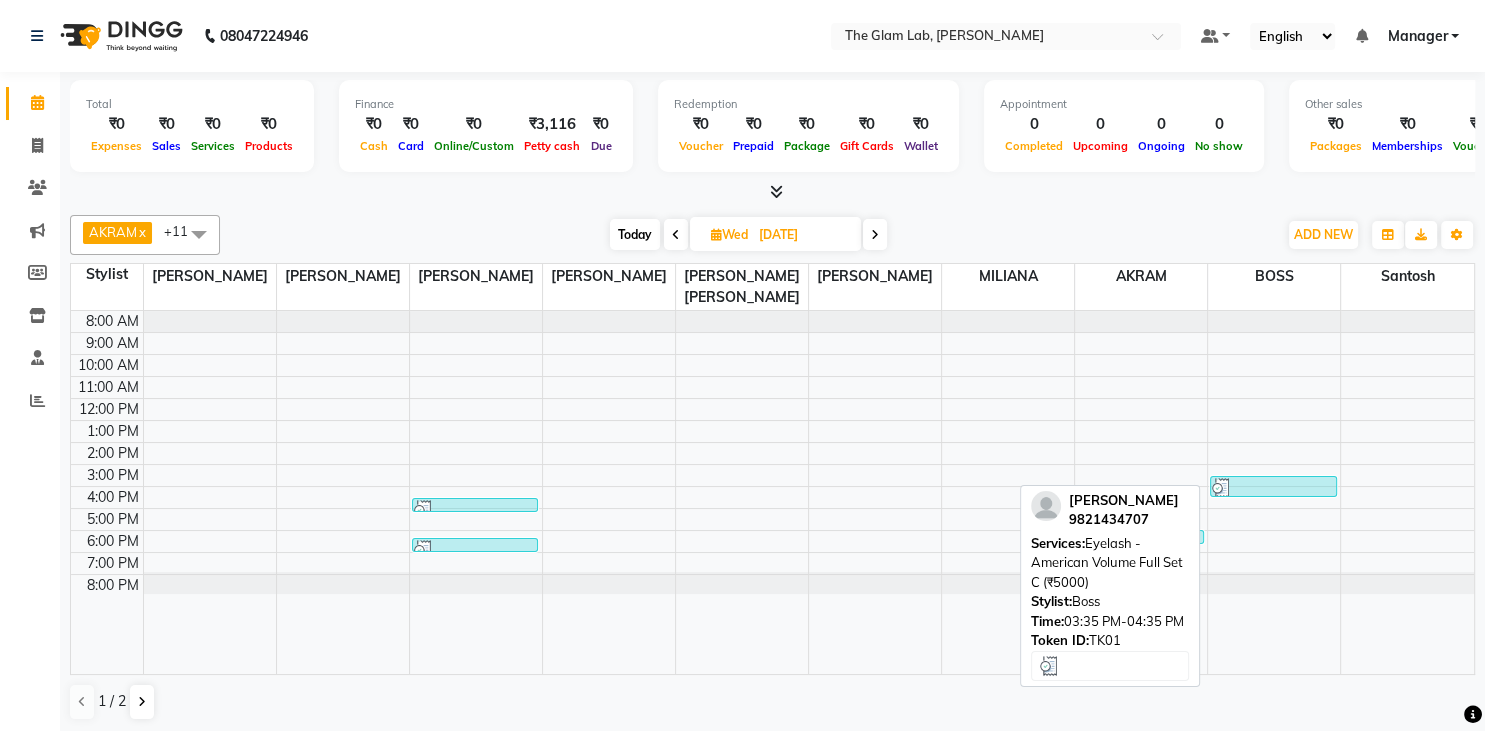click at bounding box center [1273, 488] 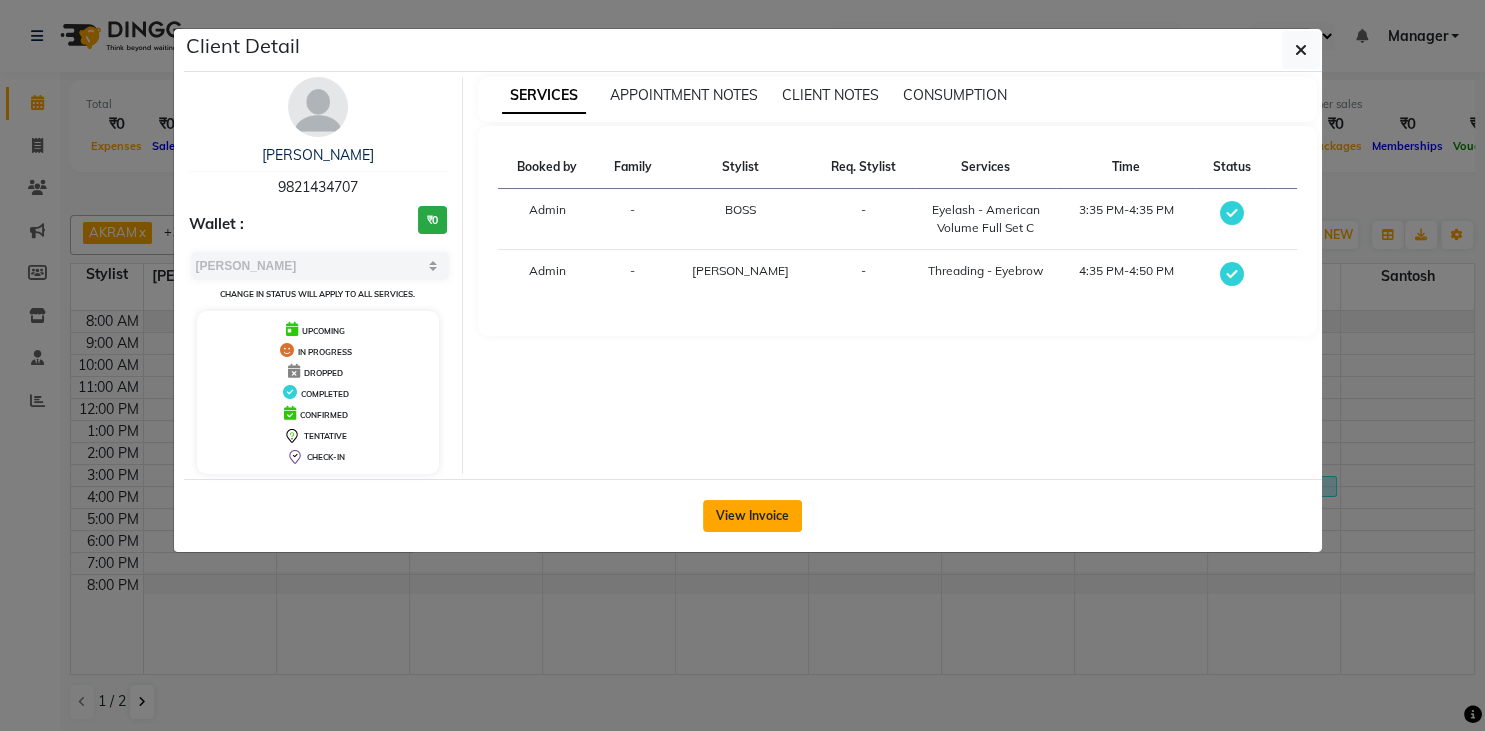 click on "View Invoice" 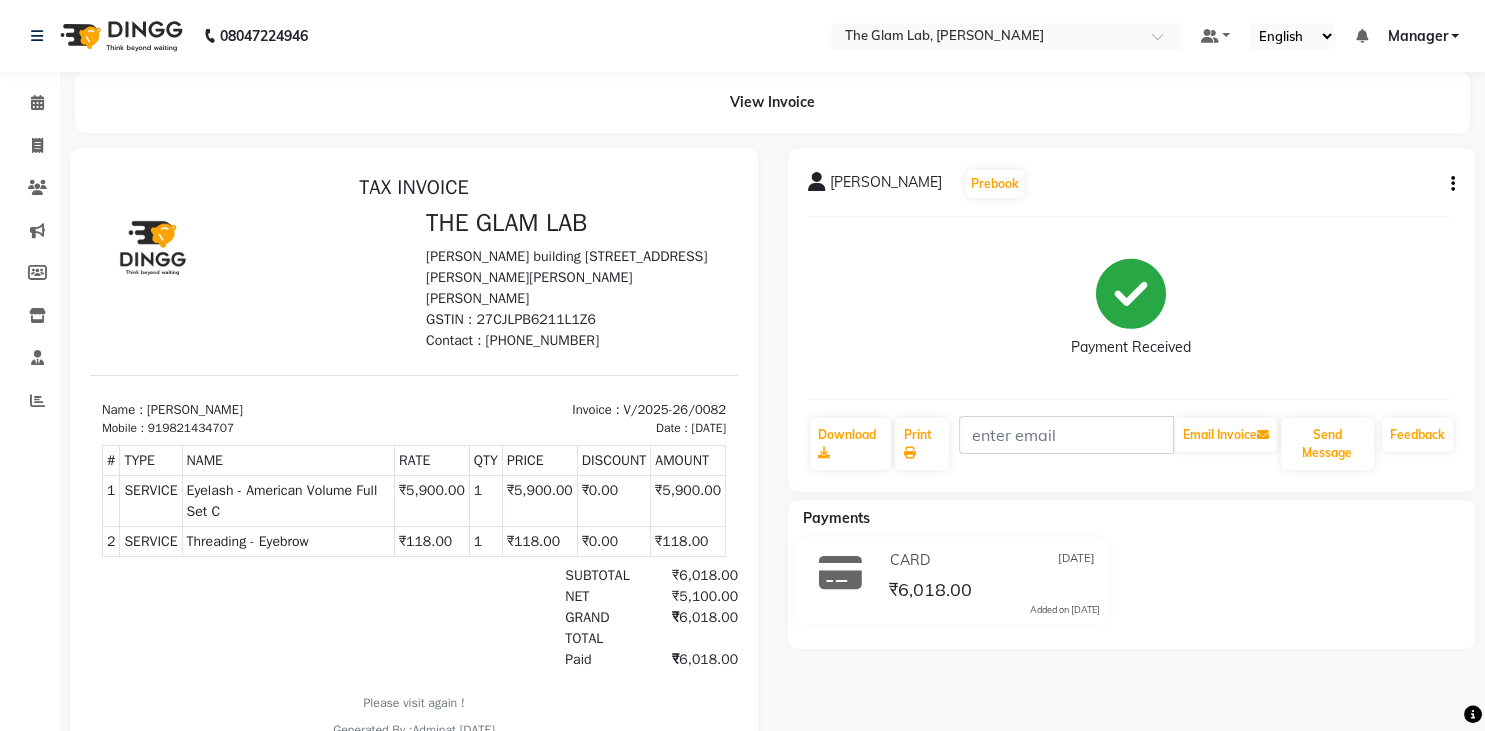 scroll, scrollTop: 0, scrollLeft: 0, axis: both 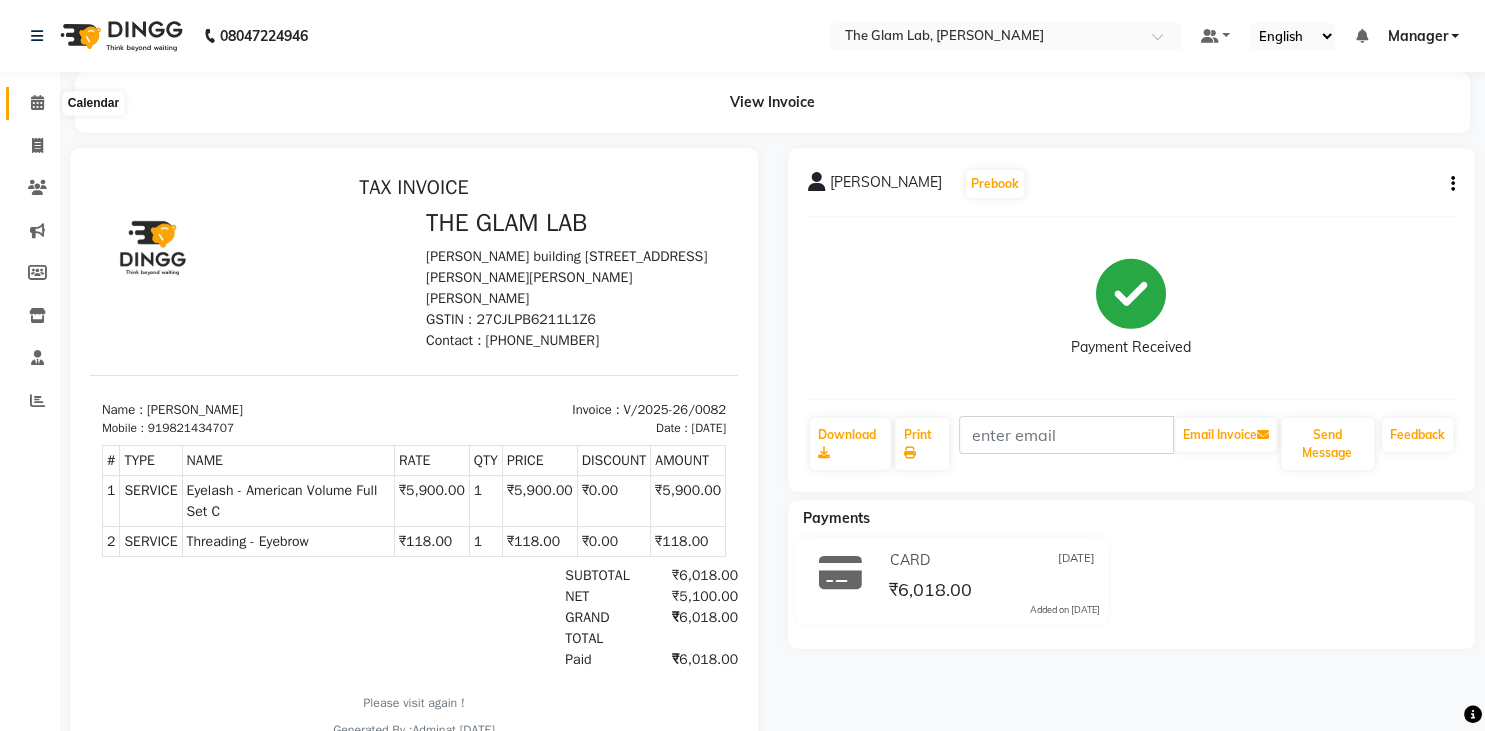 click 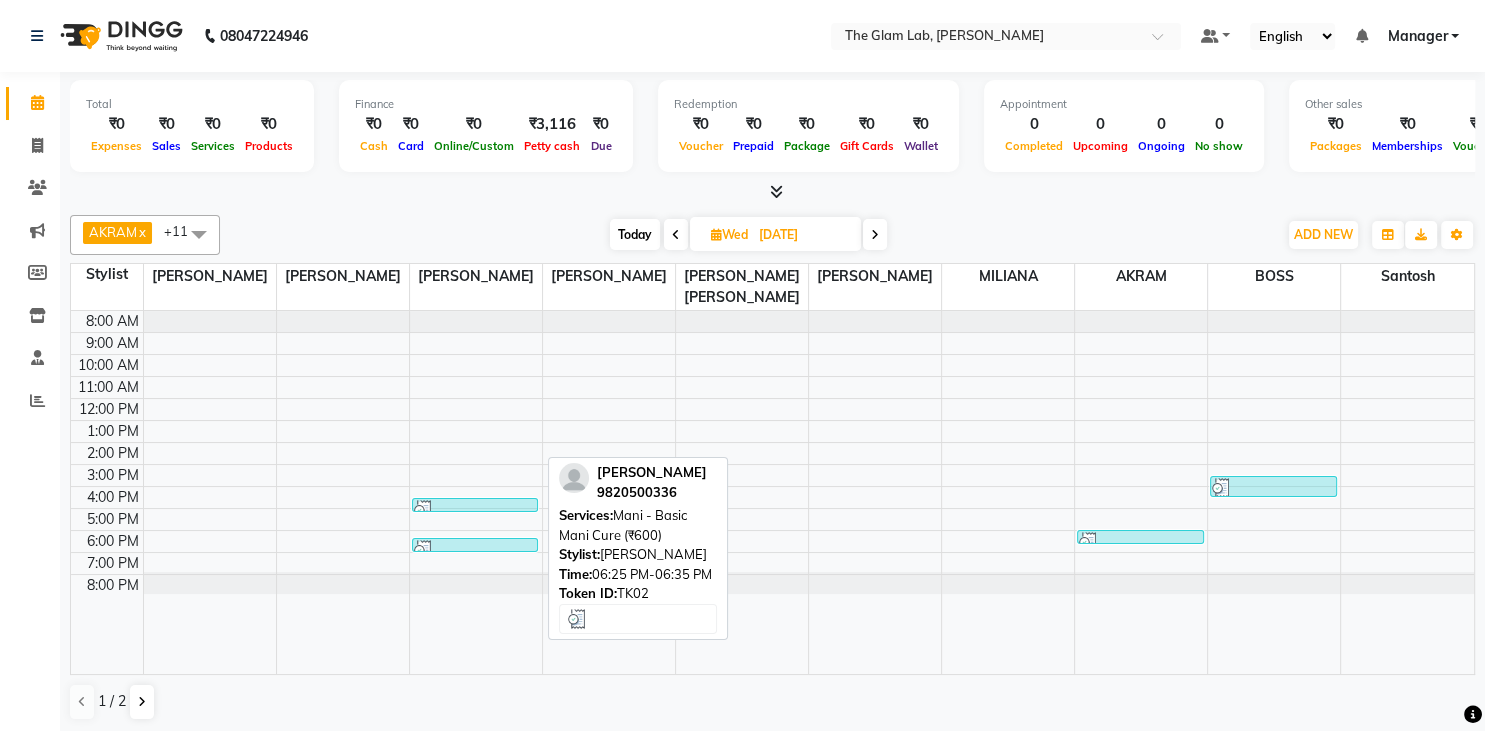 click on "[PERSON_NAME], TK02, 06:25 PM-06:35 PM, Mani - Basic Mani Cure (₹600)" at bounding box center (475, 545) 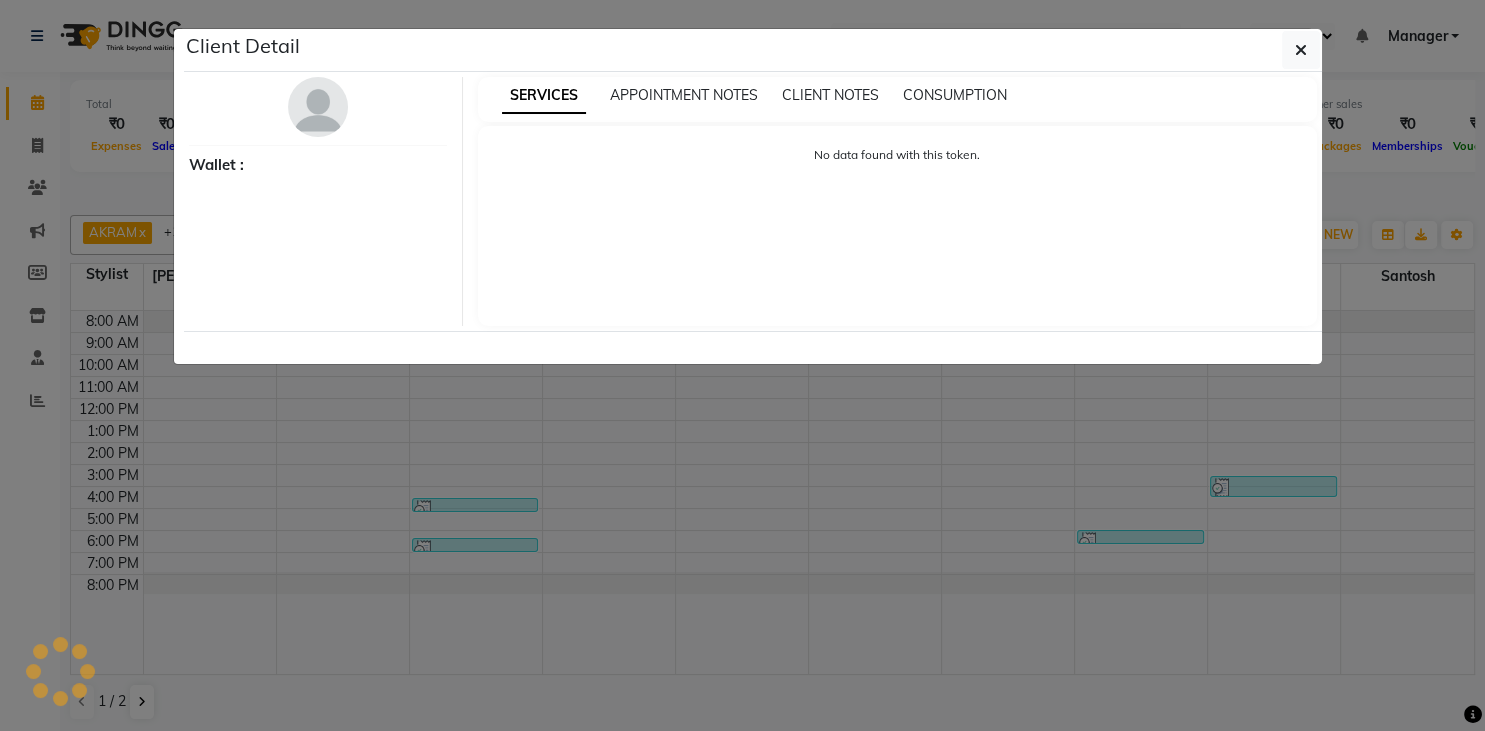 select on "3" 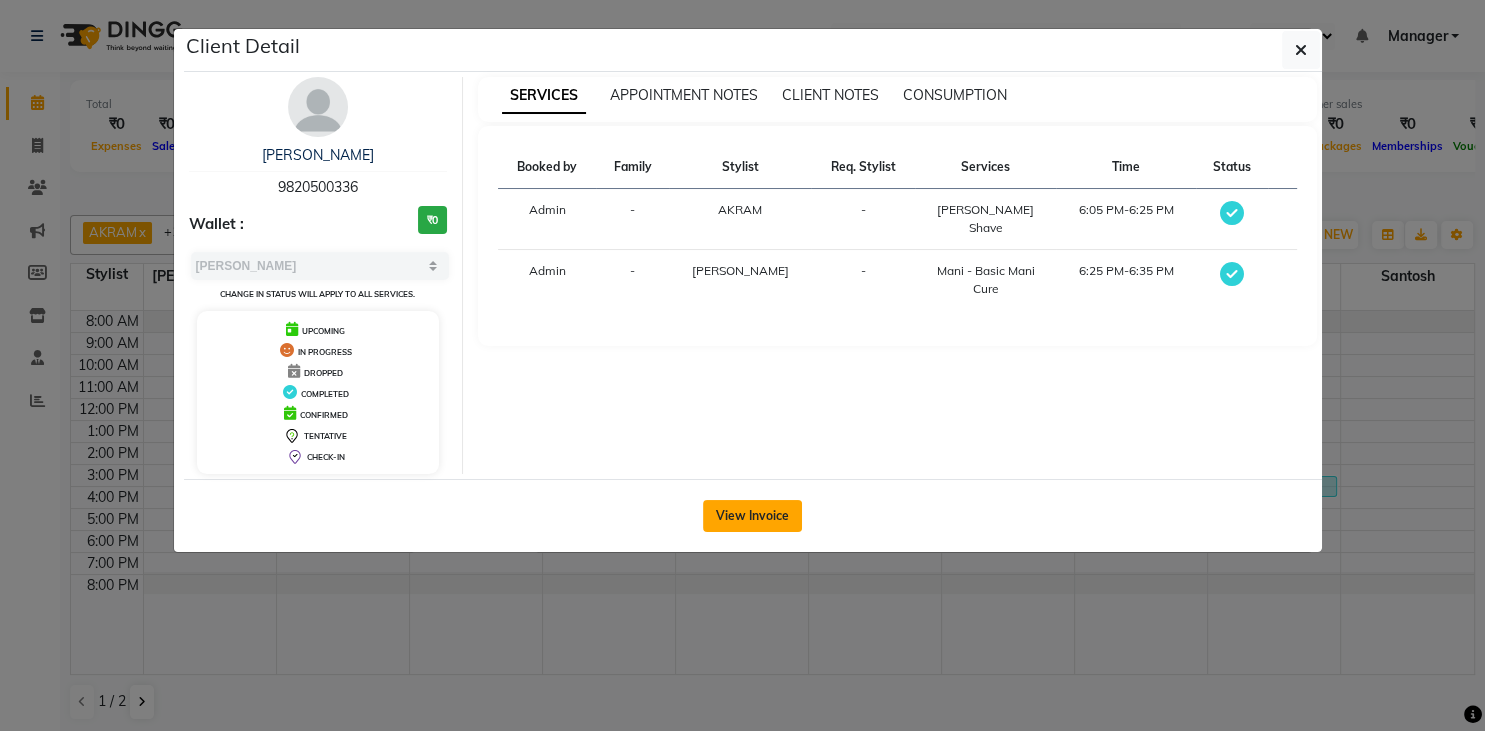 click on "View Invoice" 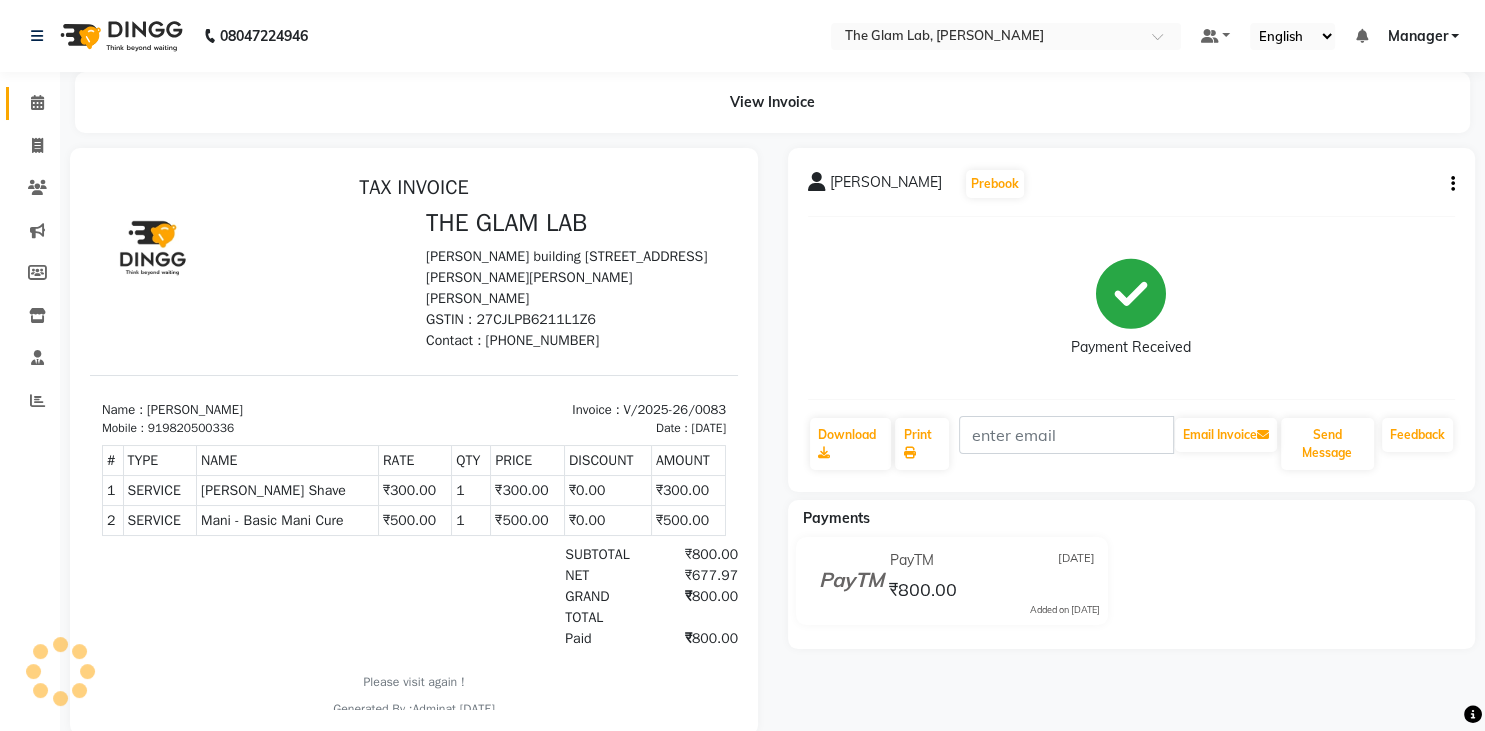 scroll, scrollTop: 0, scrollLeft: 0, axis: both 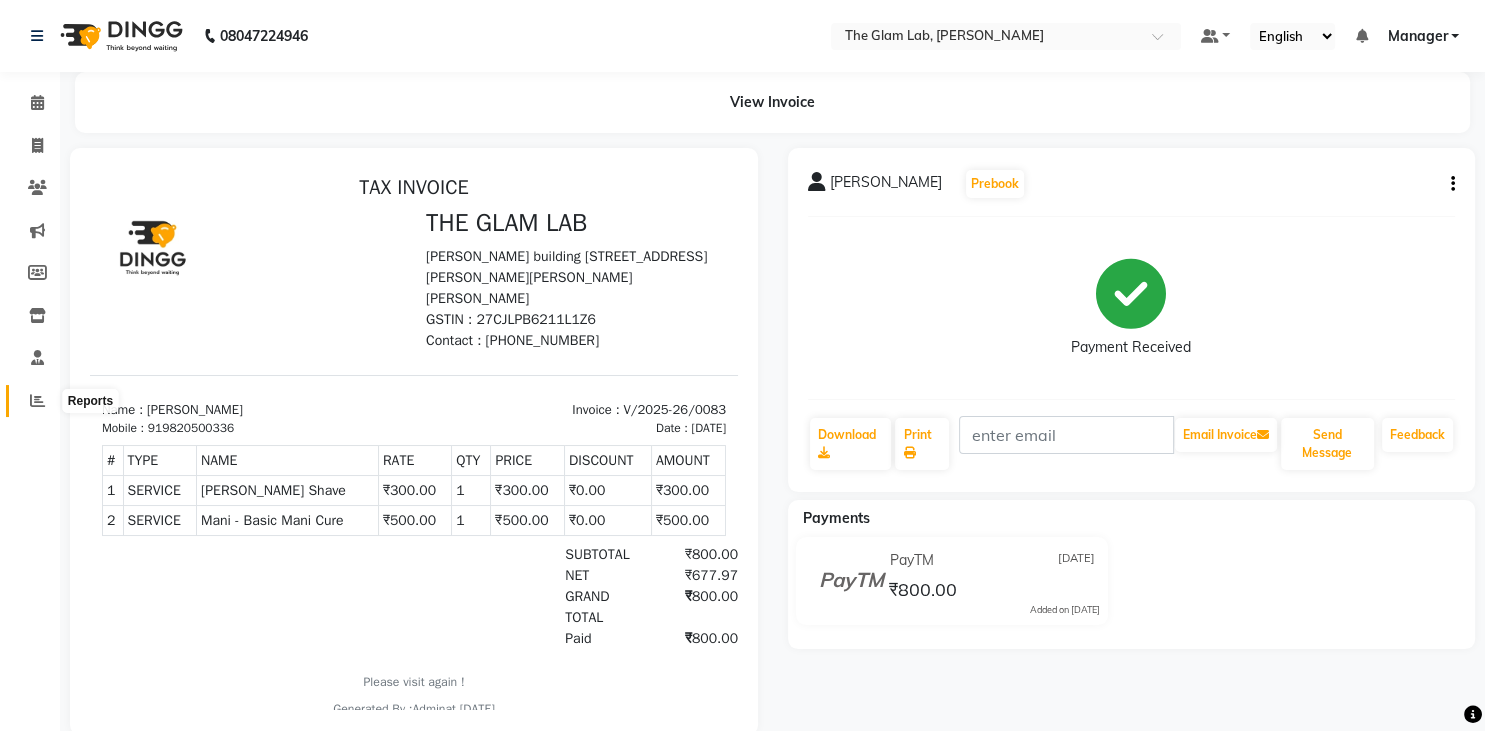 click 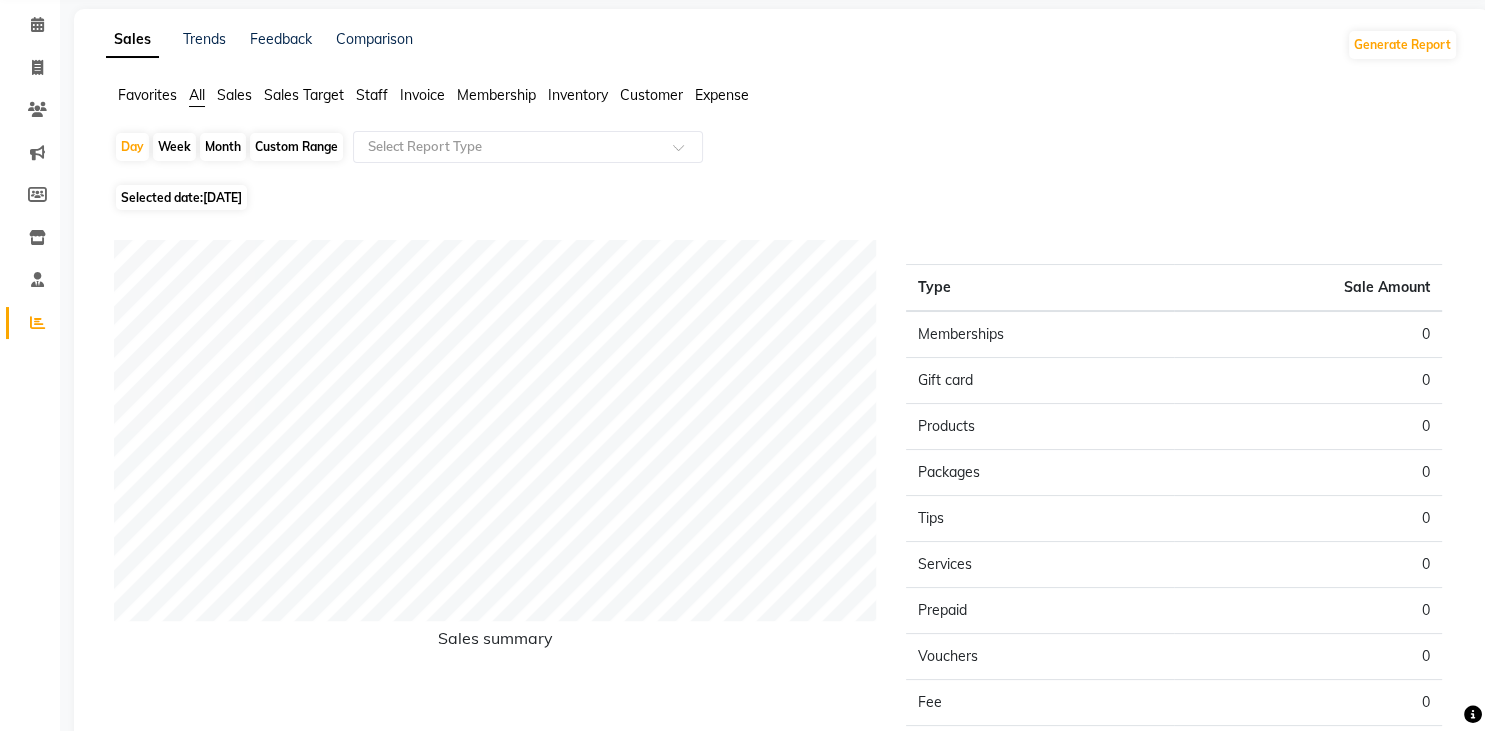 scroll, scrollTop: 0, scrollLeft: 0, axis: both 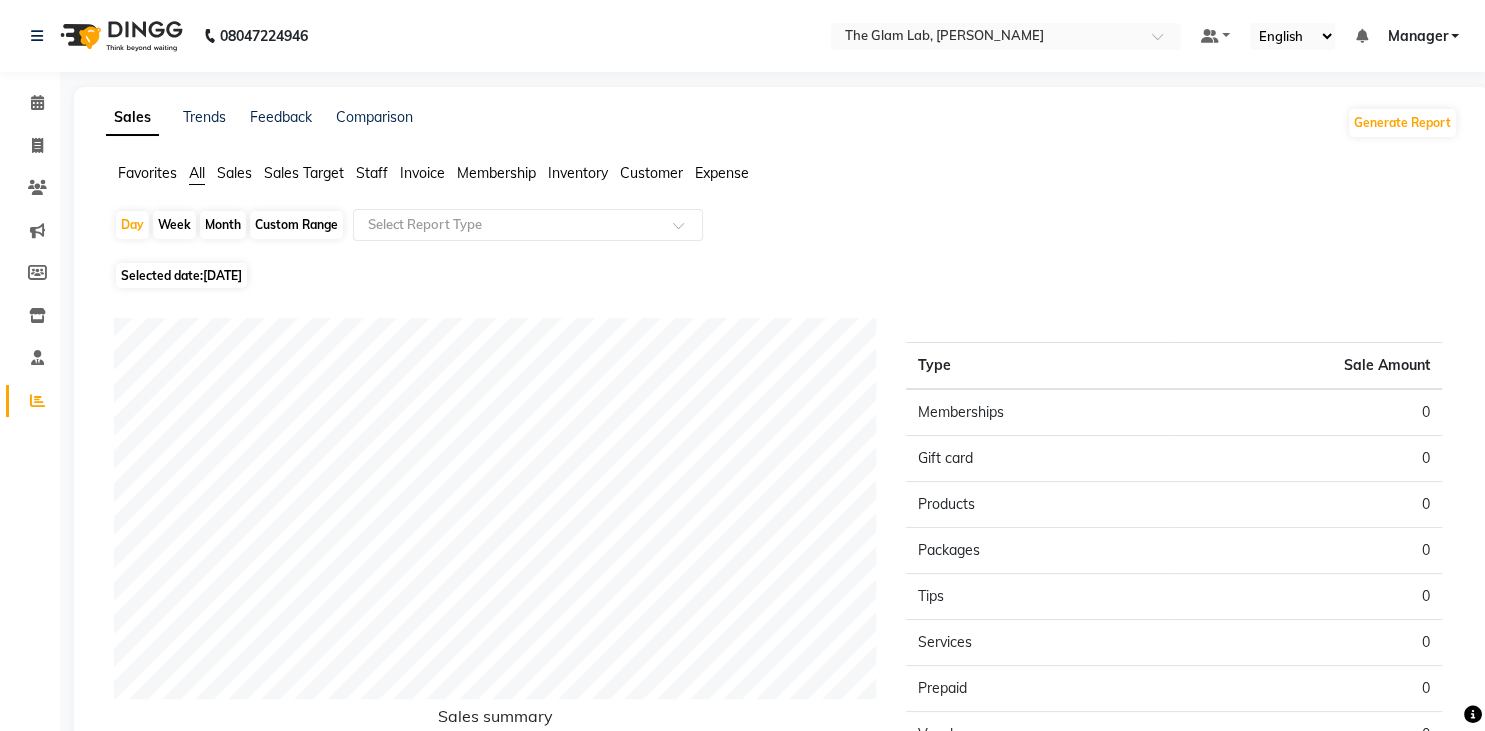 click on "Selected date:  10-07-2025" 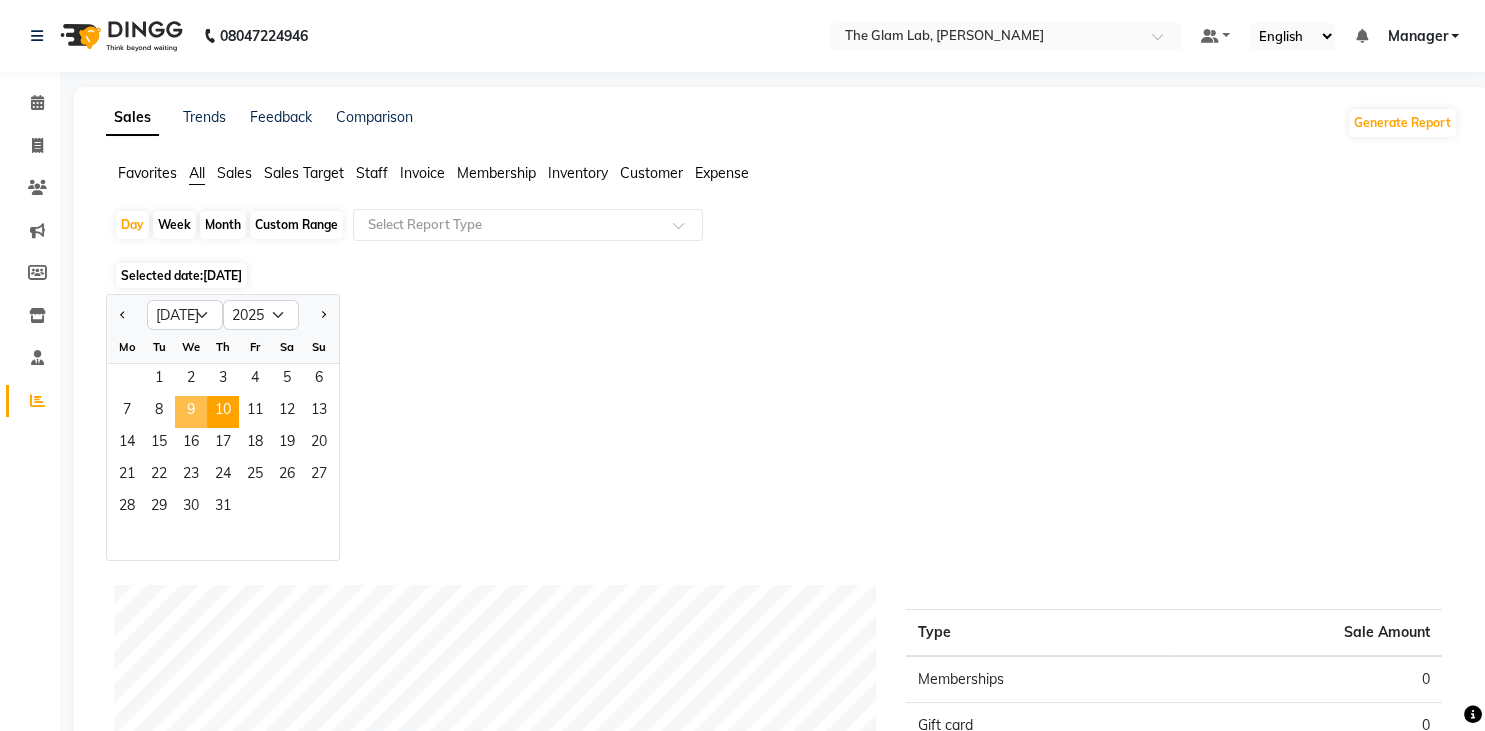 click on "9" 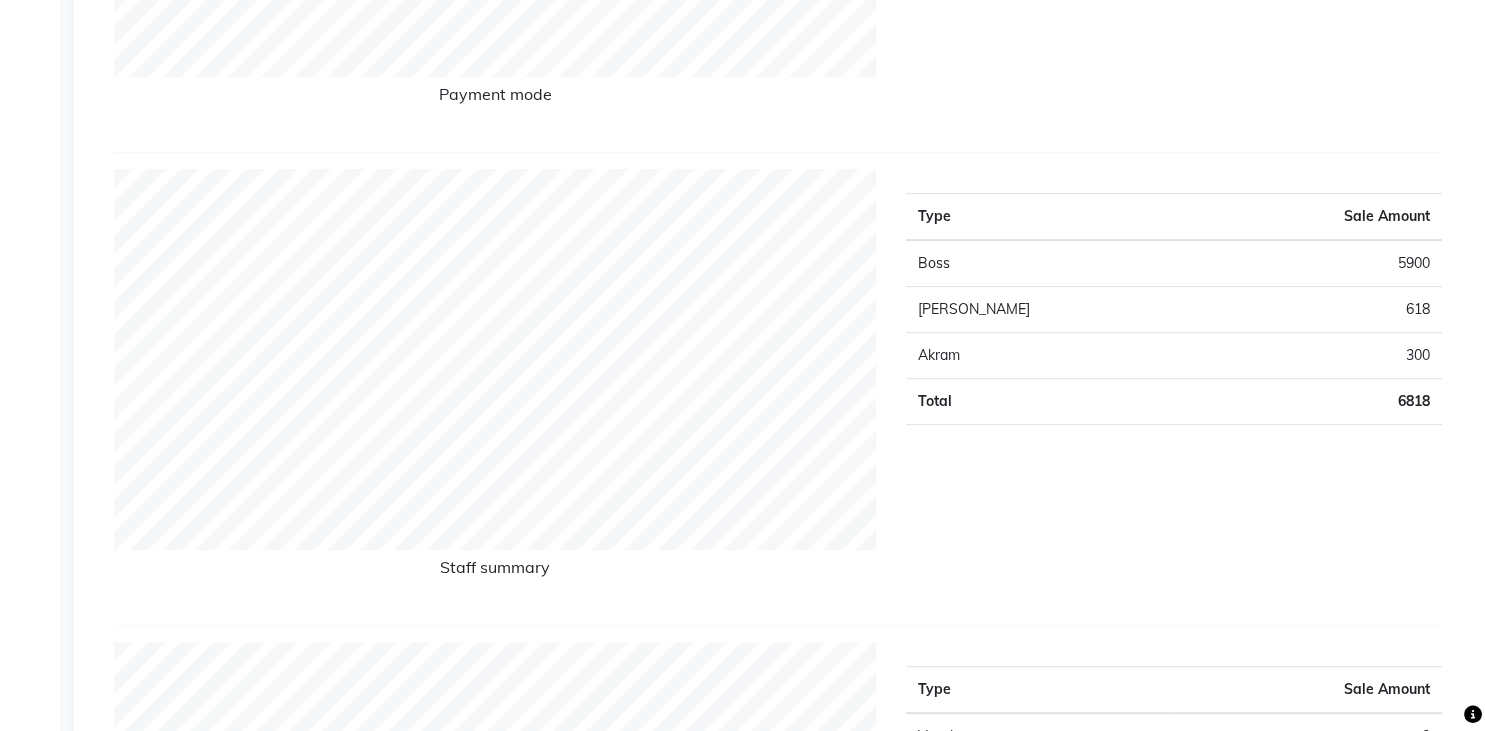 scroll, scrollTop: 0, scrollLeft: 0, axis: both 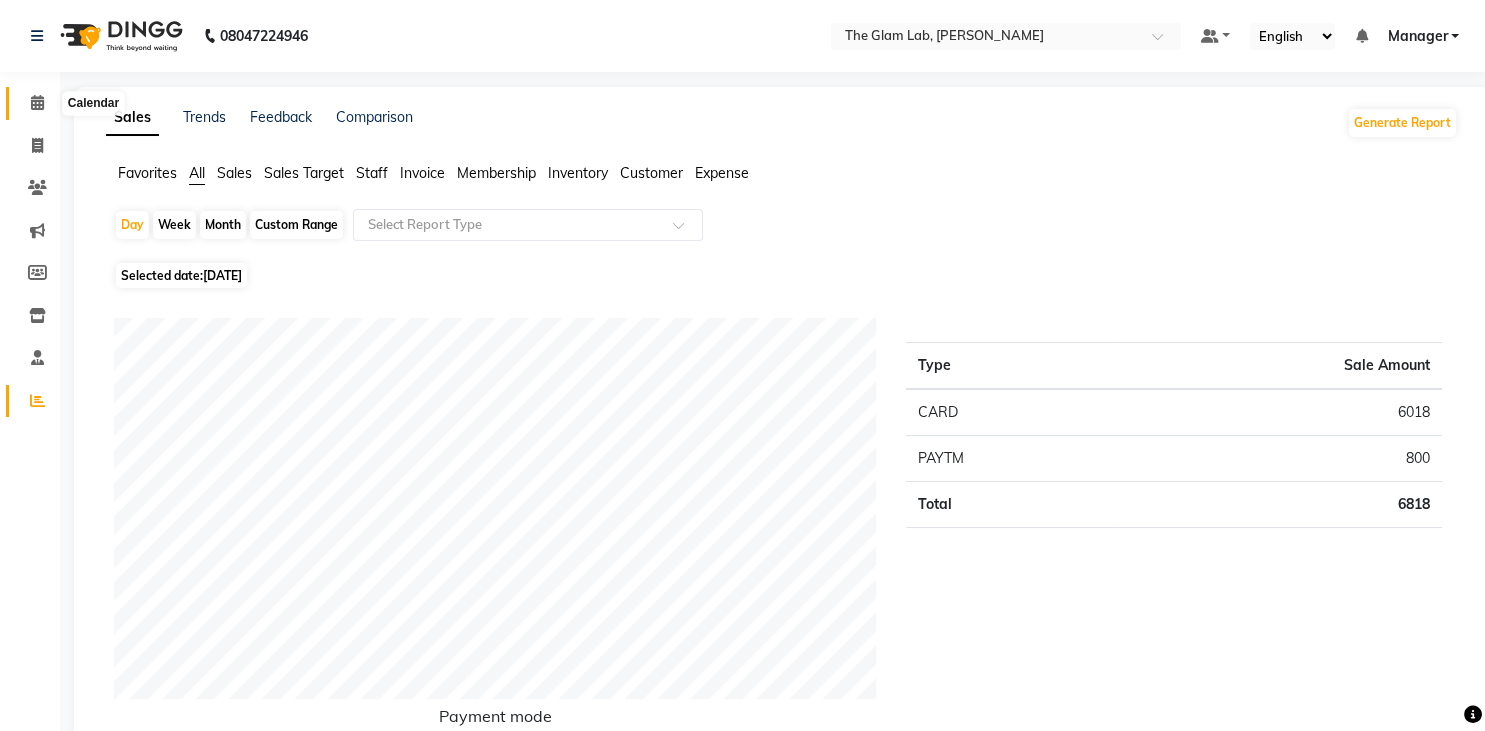 click 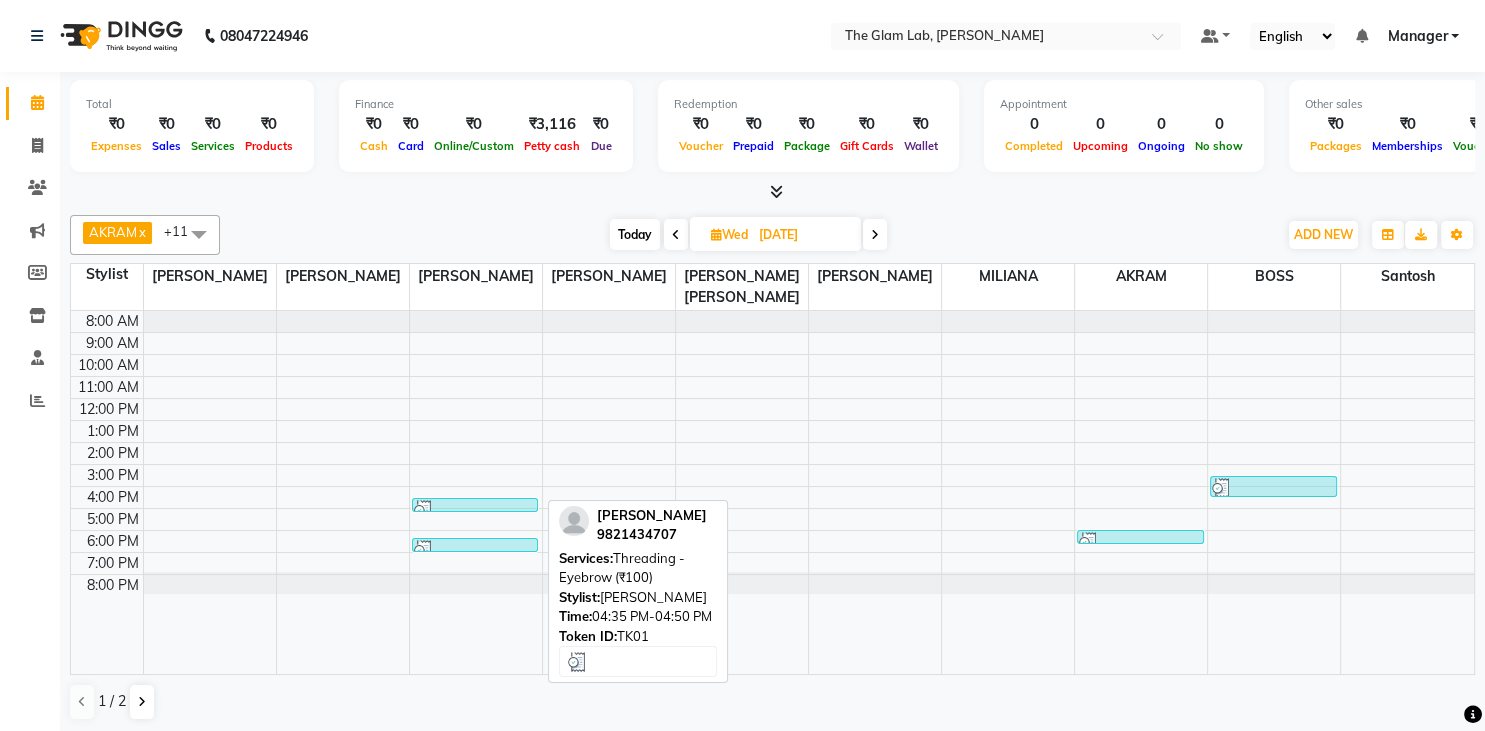 click at bounding box center [475, 510] 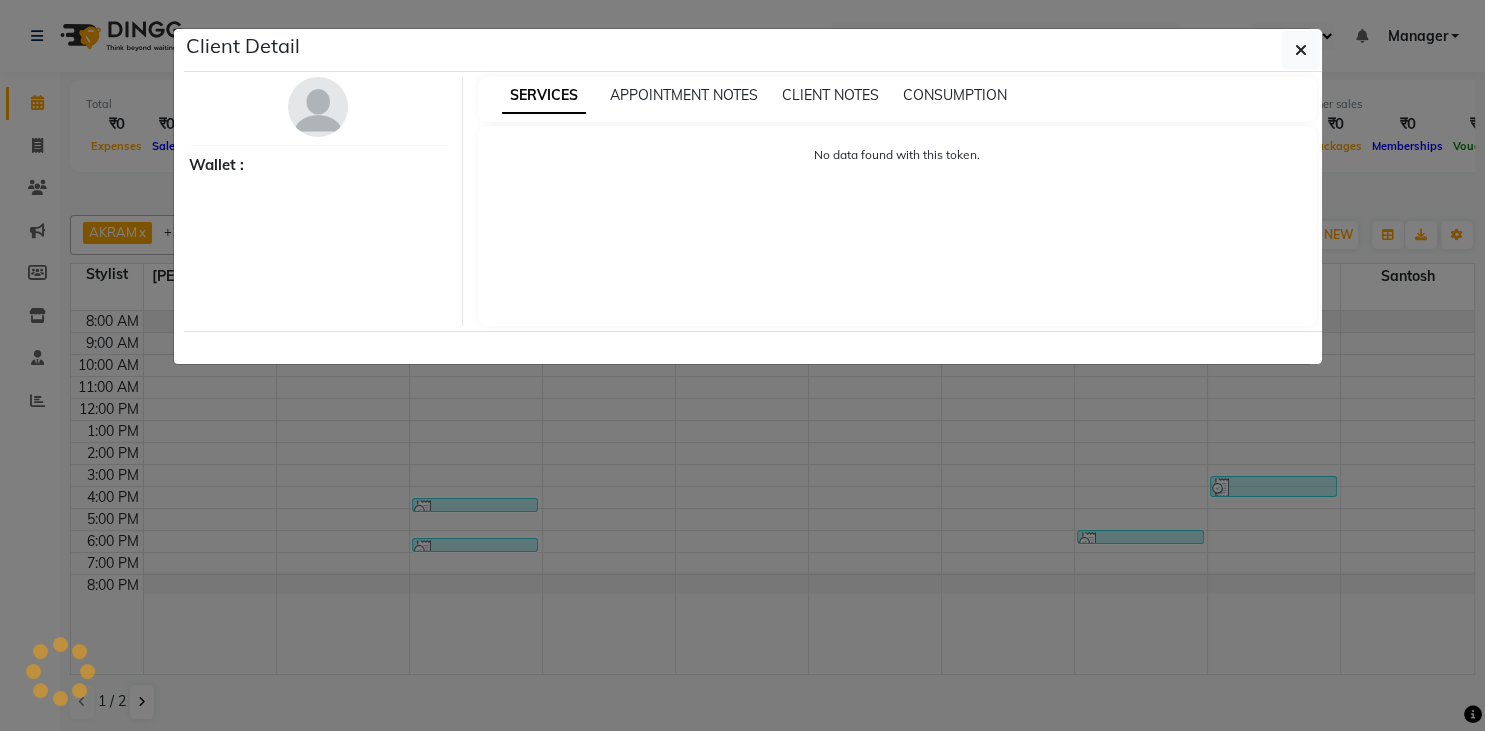 click on "Client Detail     Wallet : SERVICES APPOINTMENT NOTES CLIENT NOTES CONSUMPTION No data found with this token." 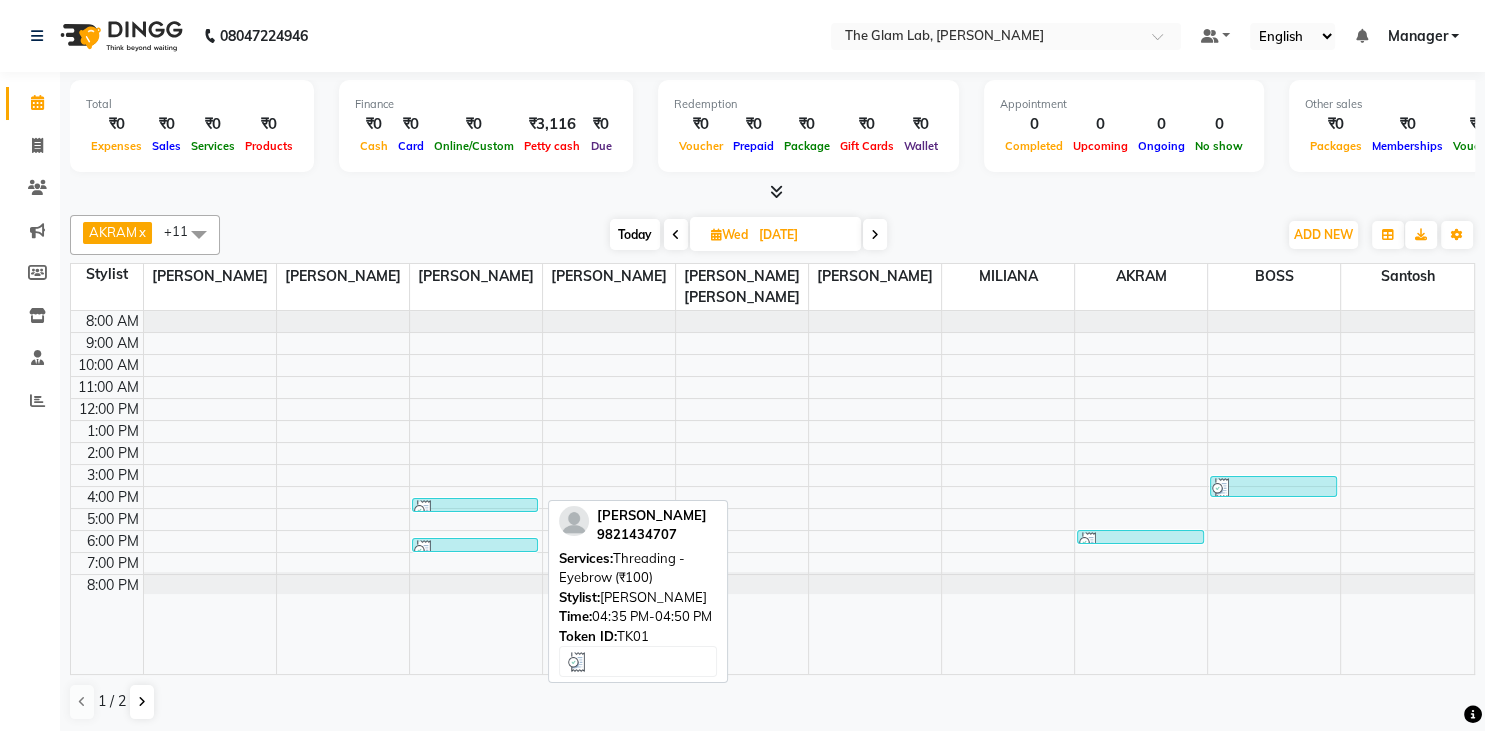 click at bounding box center [475, 510] 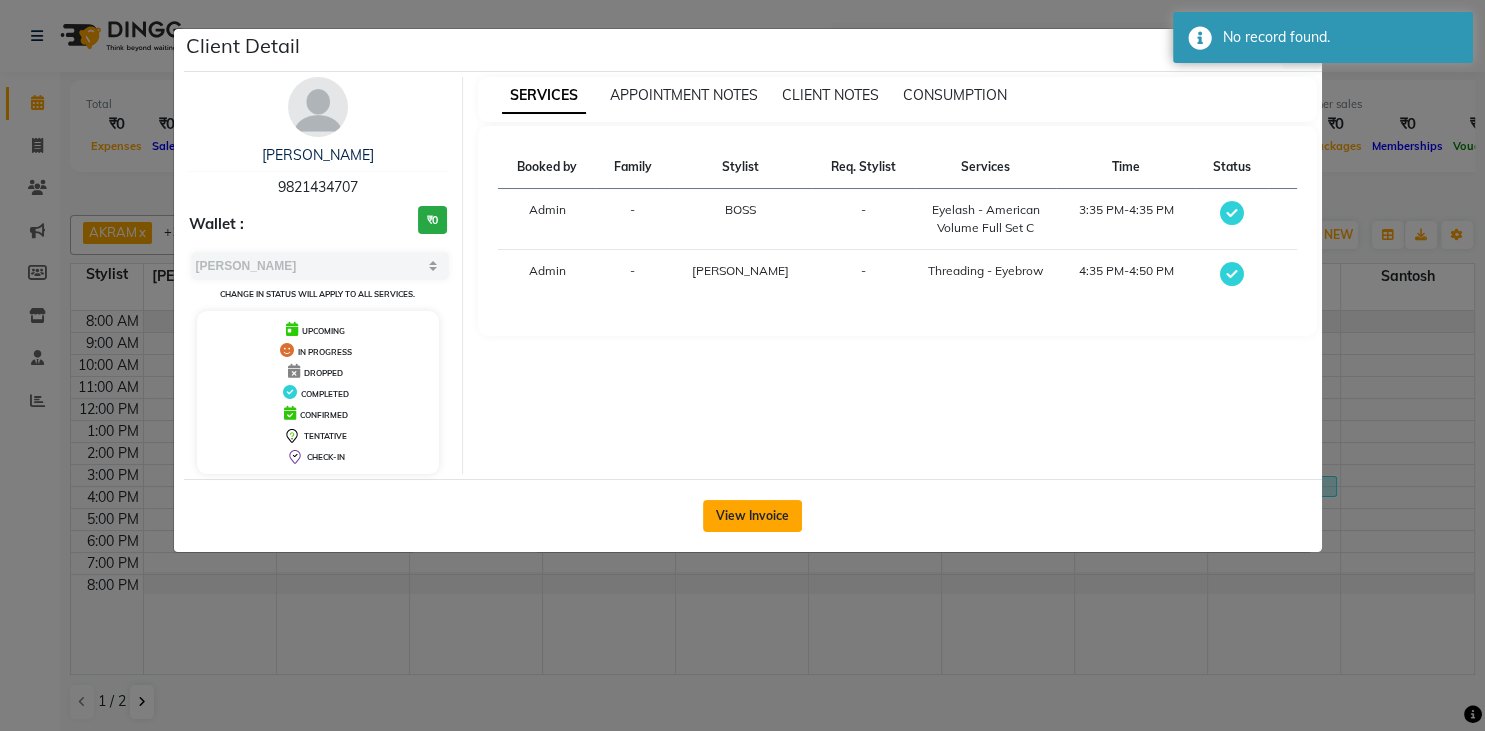 click on "View Invoice" 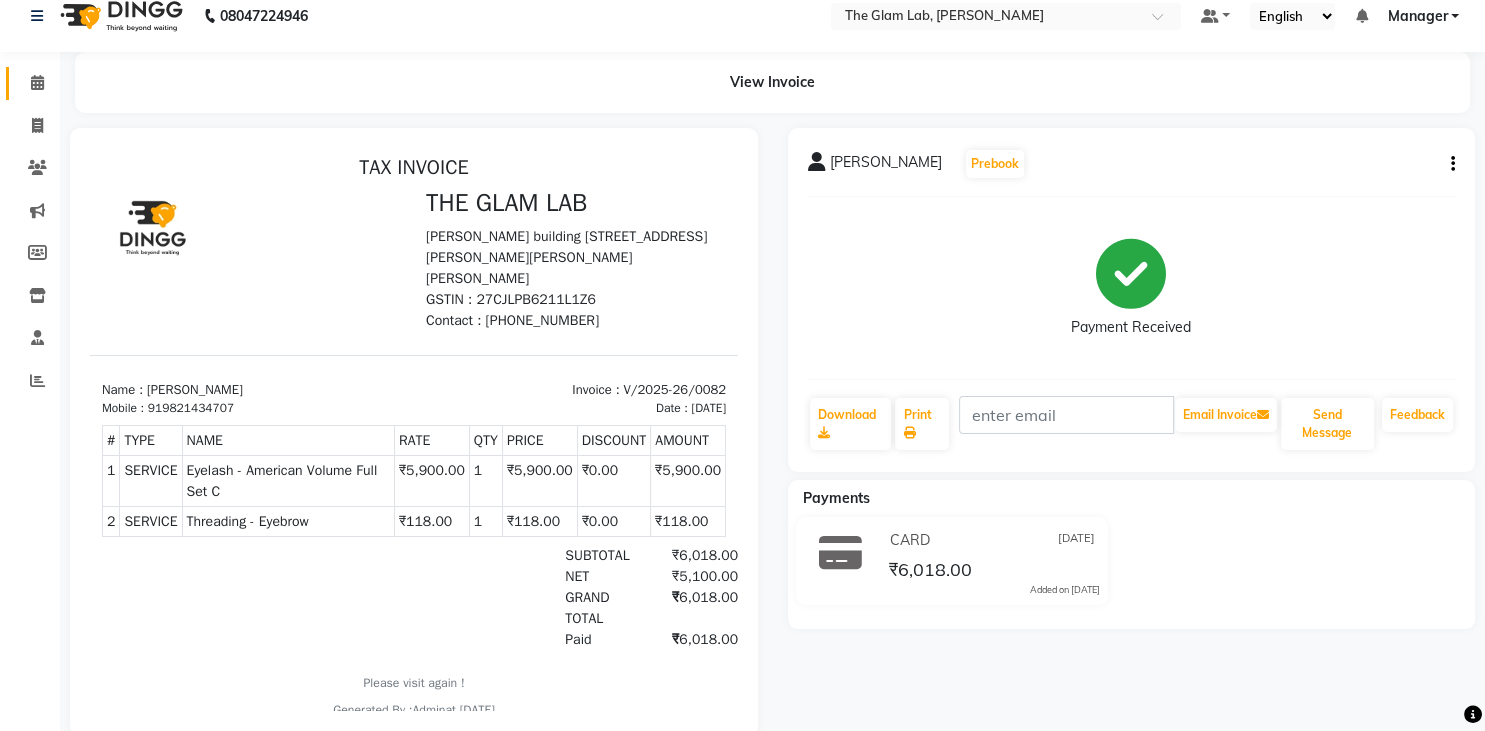scroll, scrollTop: 15, scrollLeft: 0, axis: vertical 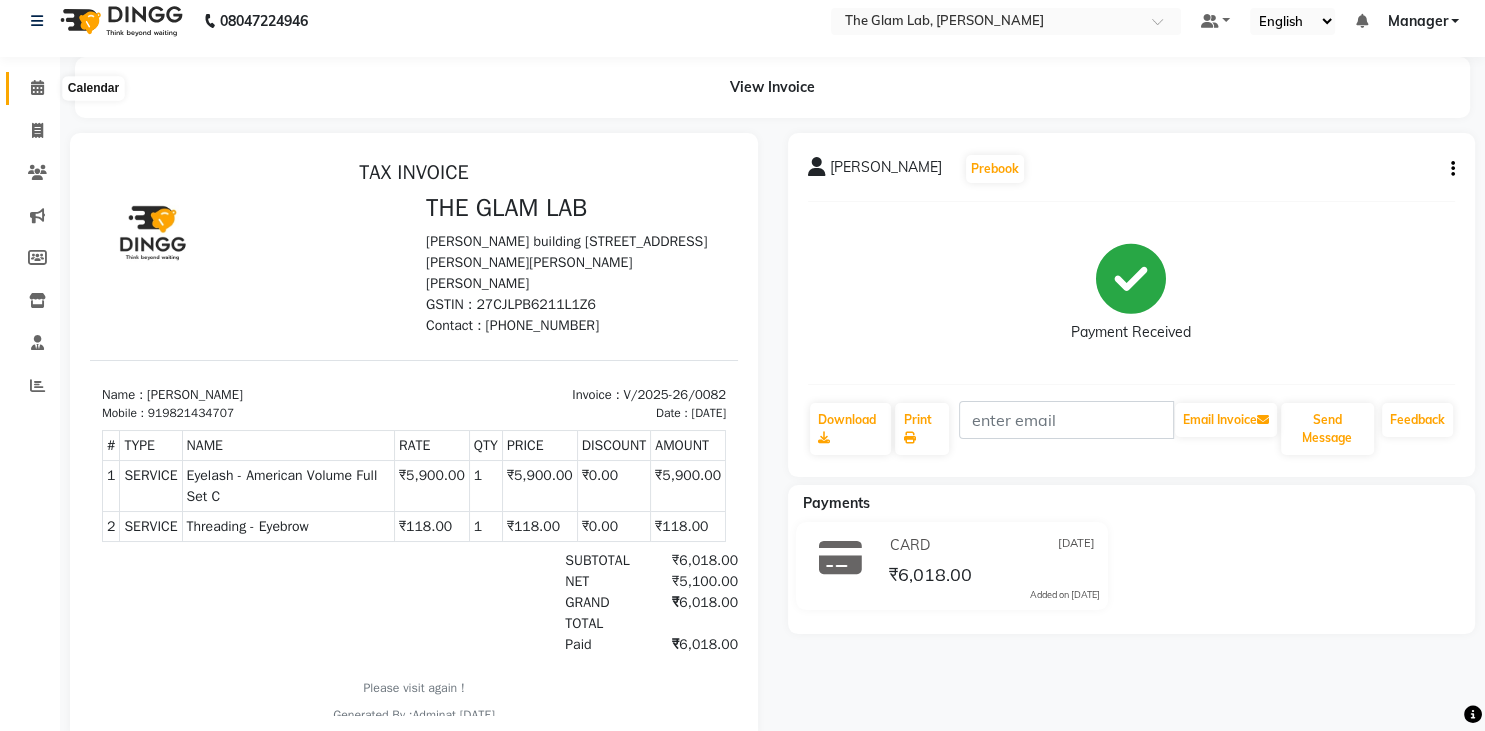 click 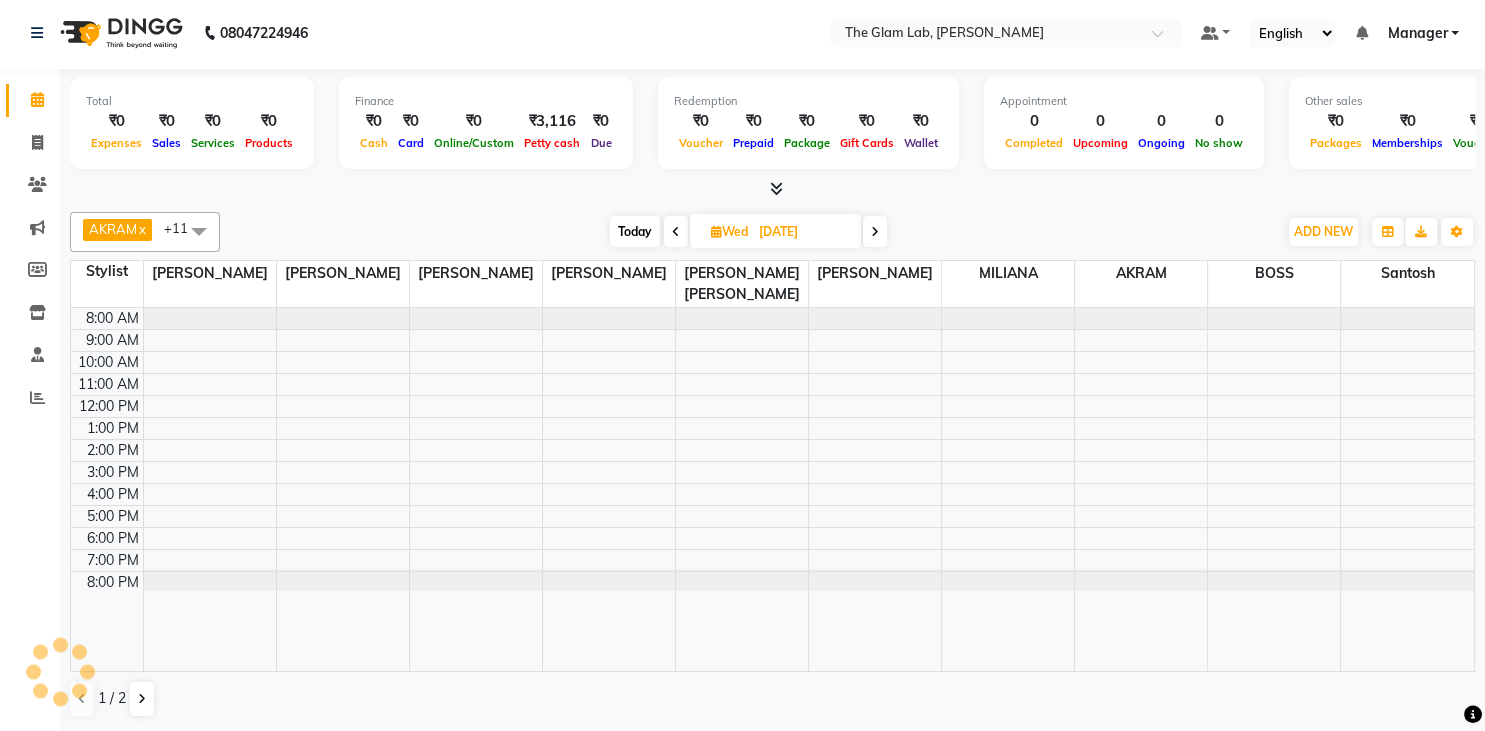 scroll, scrollTop: 0, scrollLeft: 0, axis: both 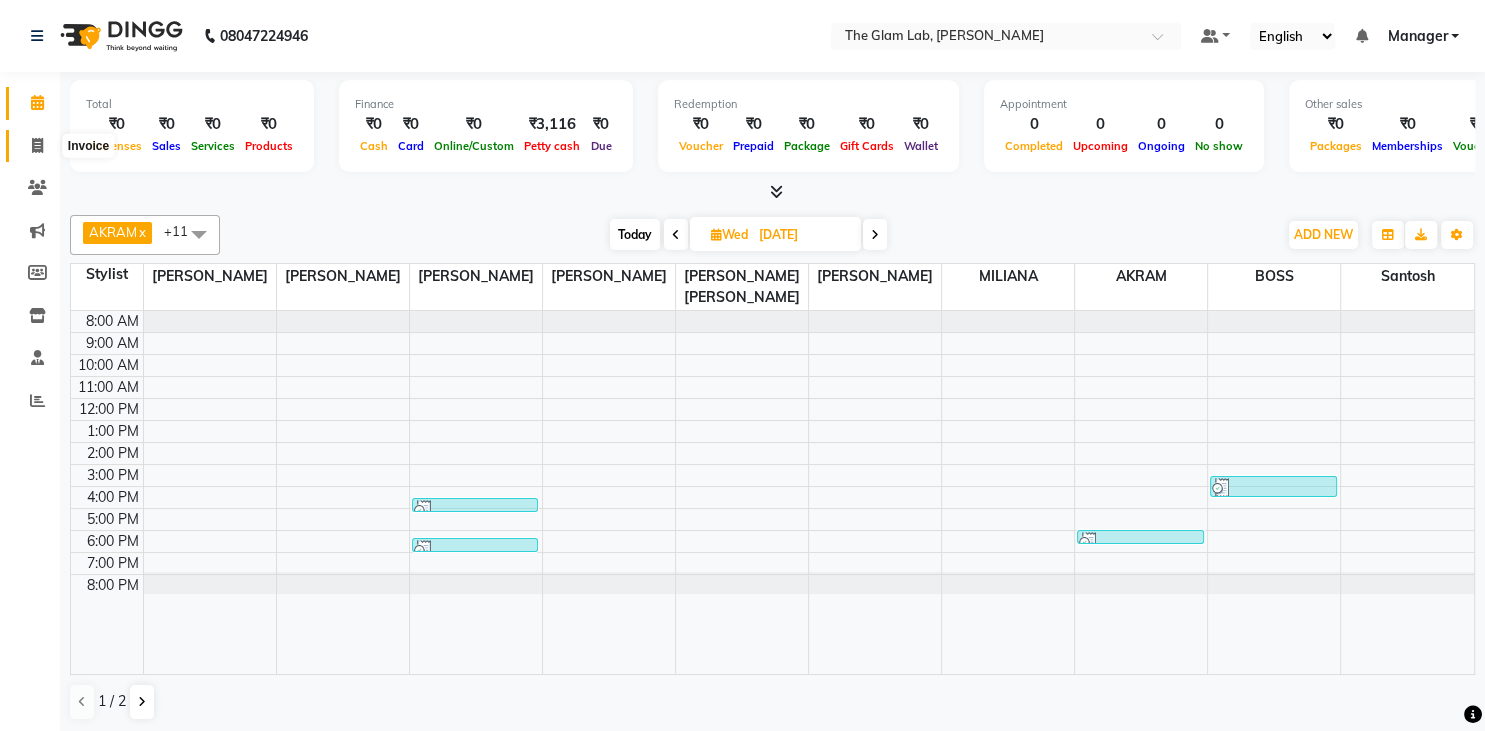 click 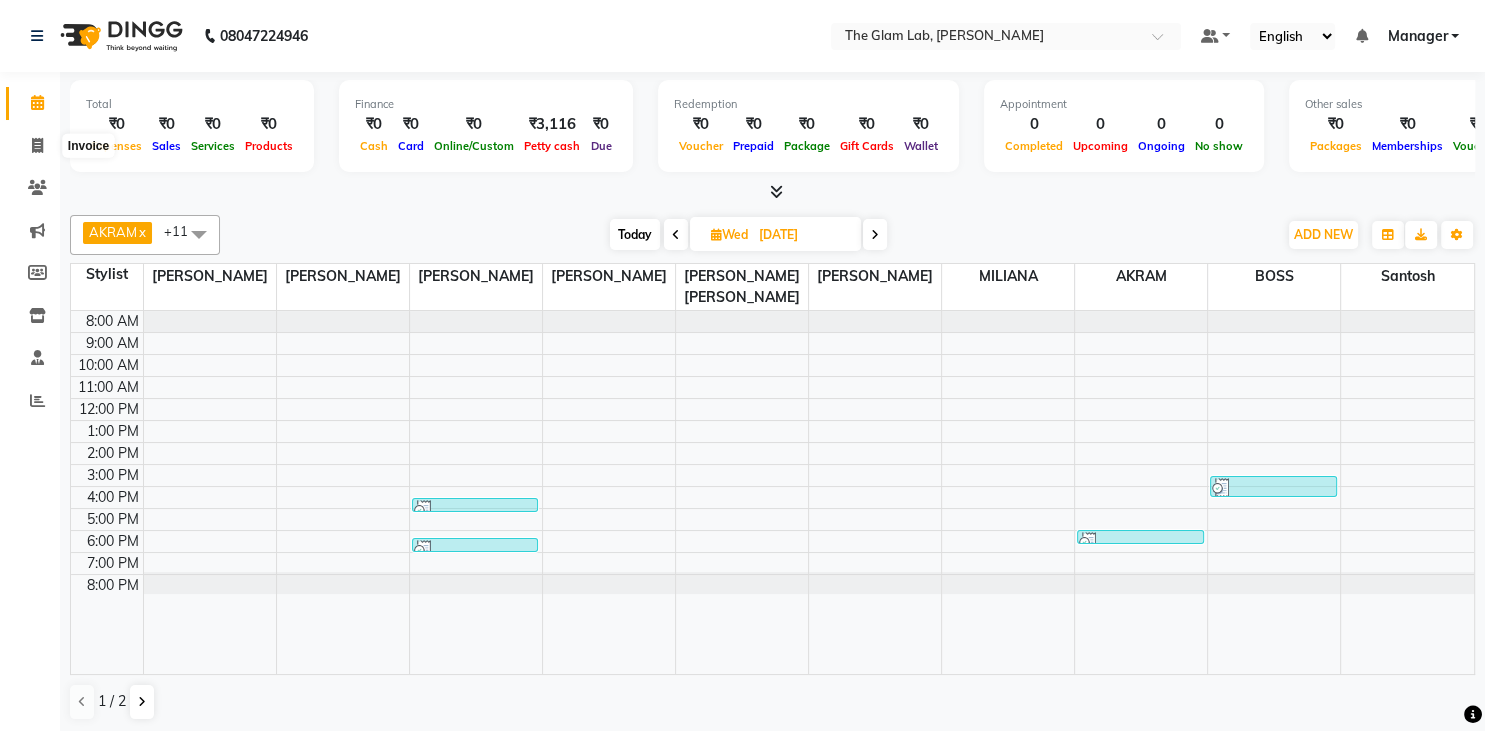 select on "8277" 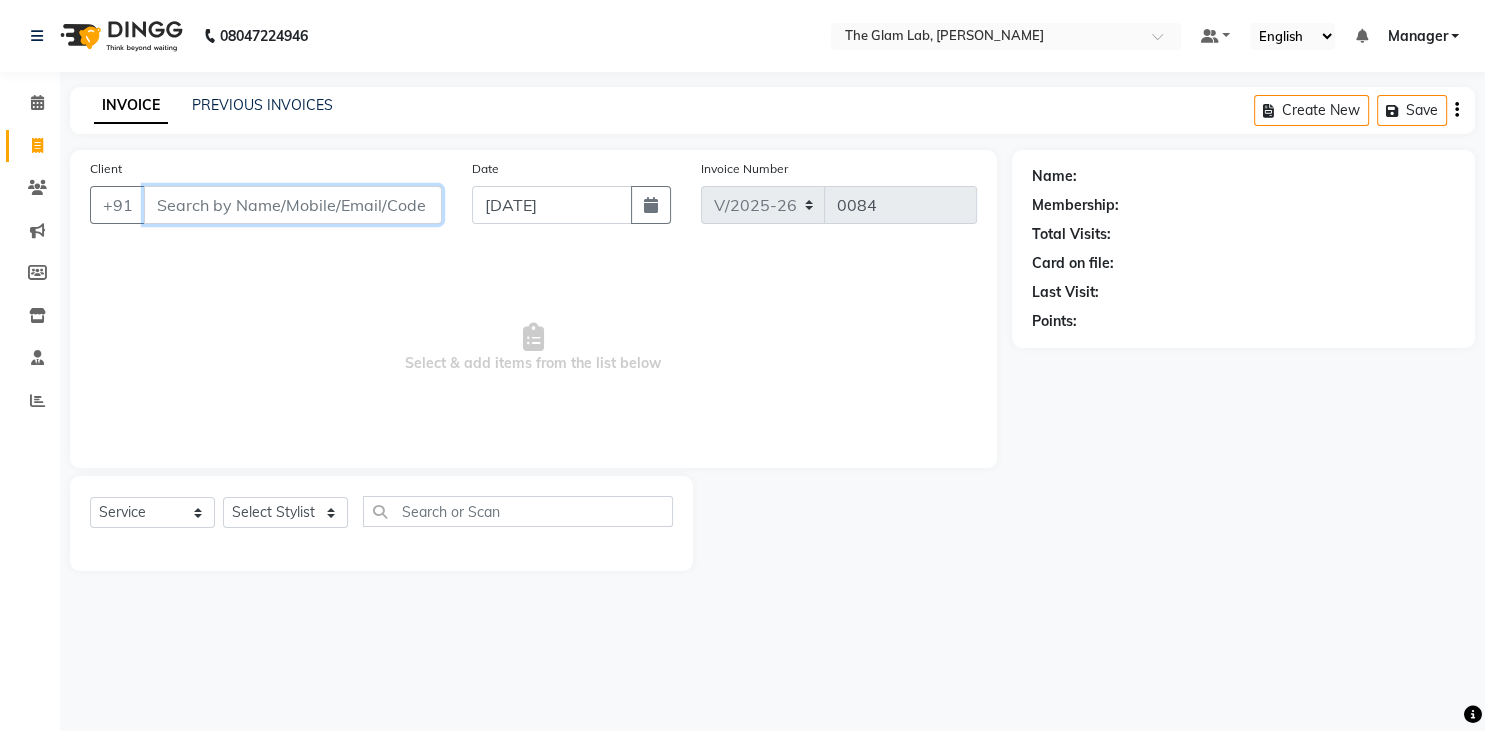 click on "Client" at bounding box center [293, 205] 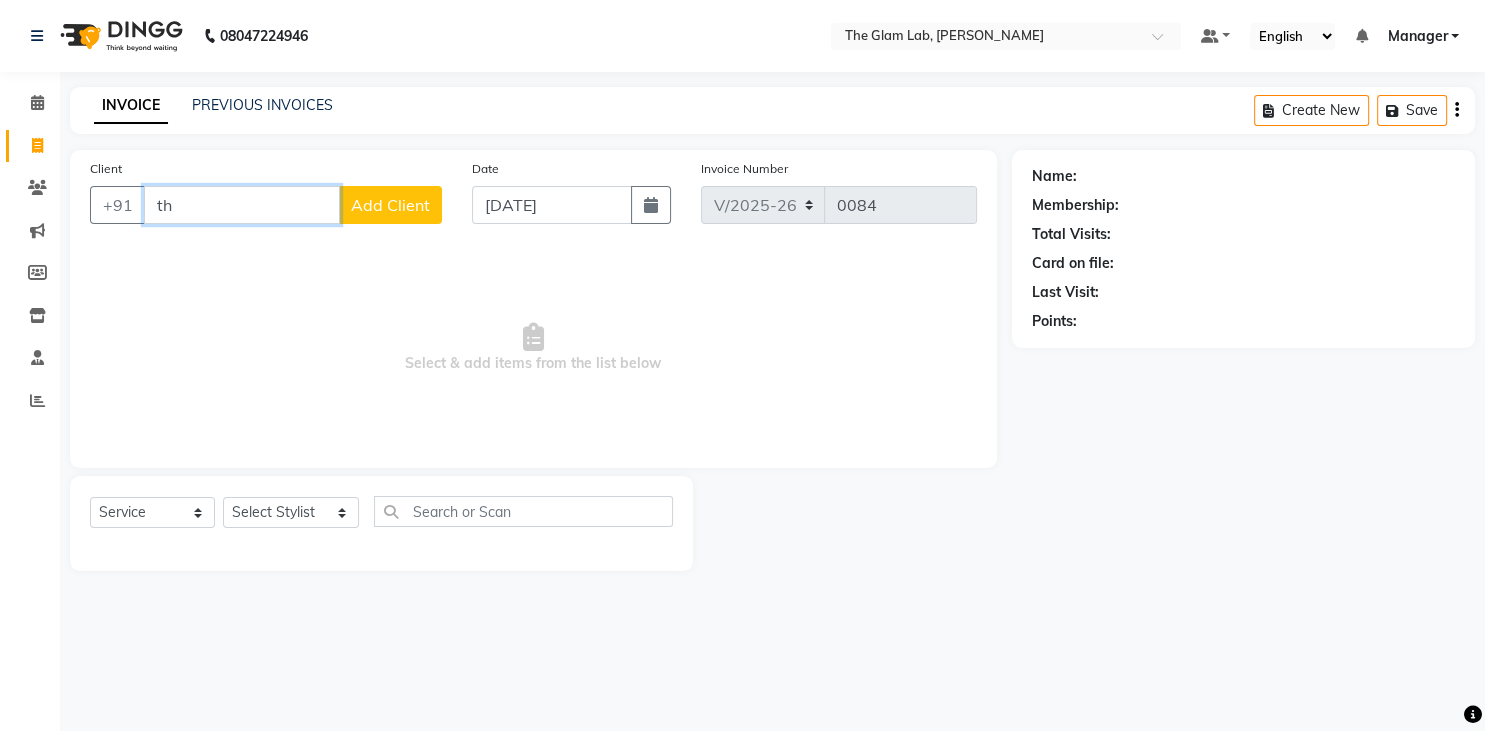 type on "t" 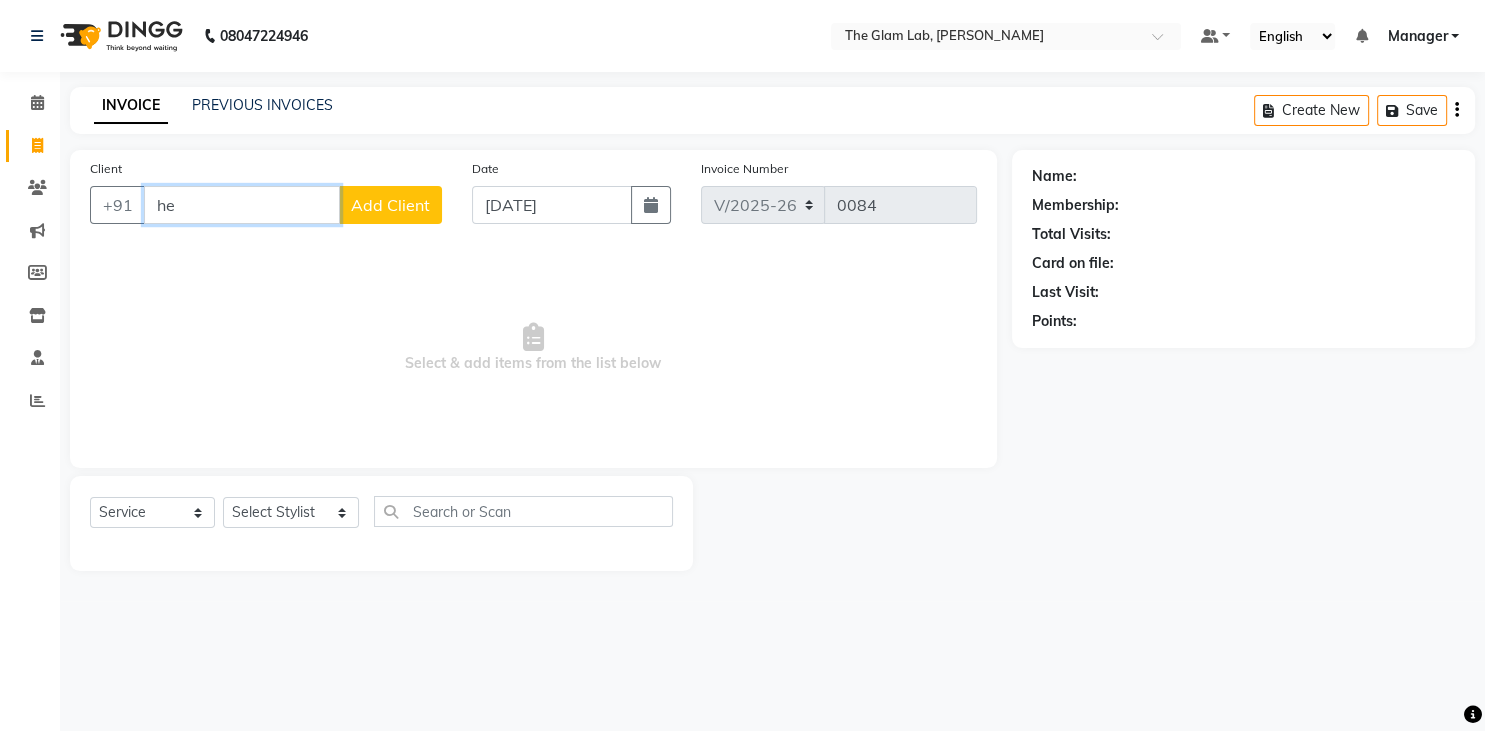 type on "h" 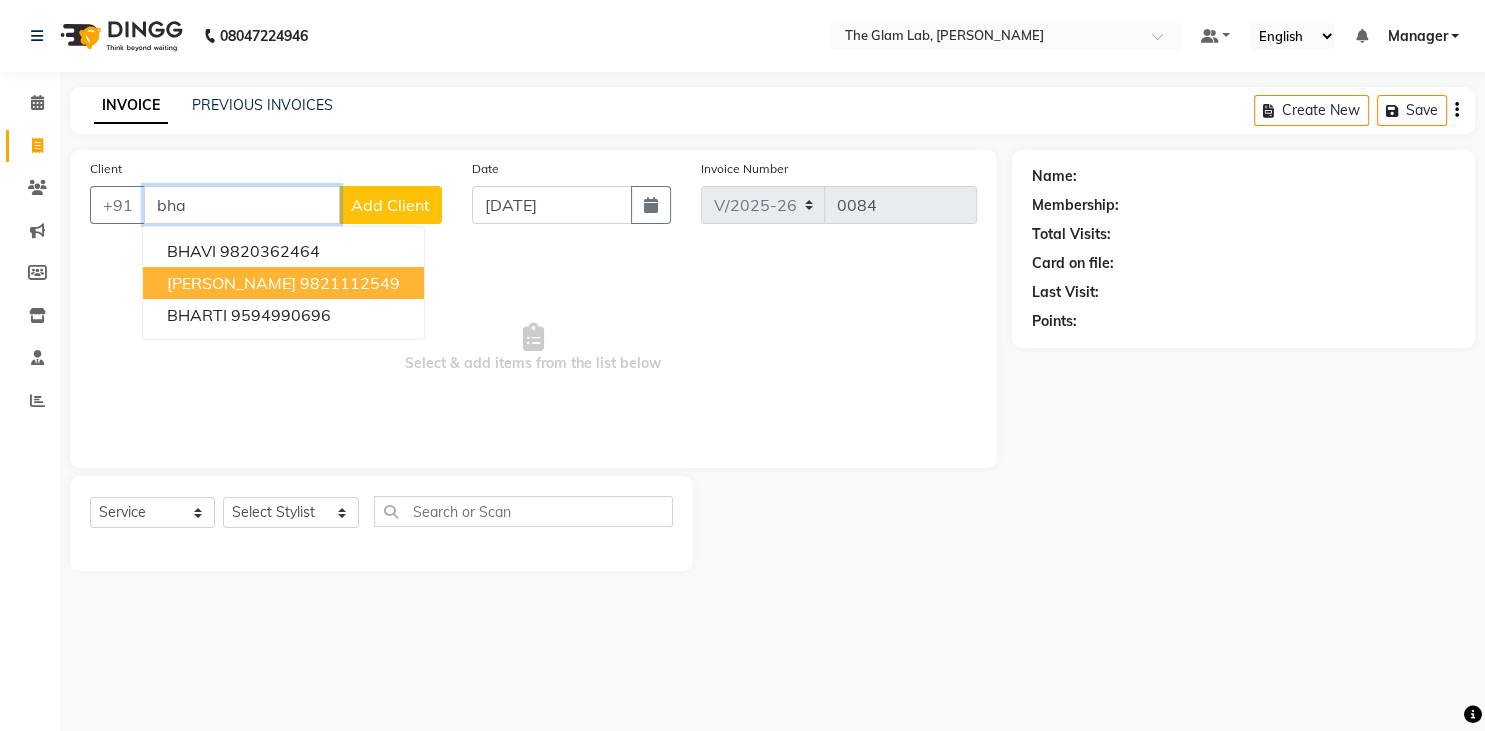 click on "BHAVNA MEHTA" at bounding box center [231, 283] 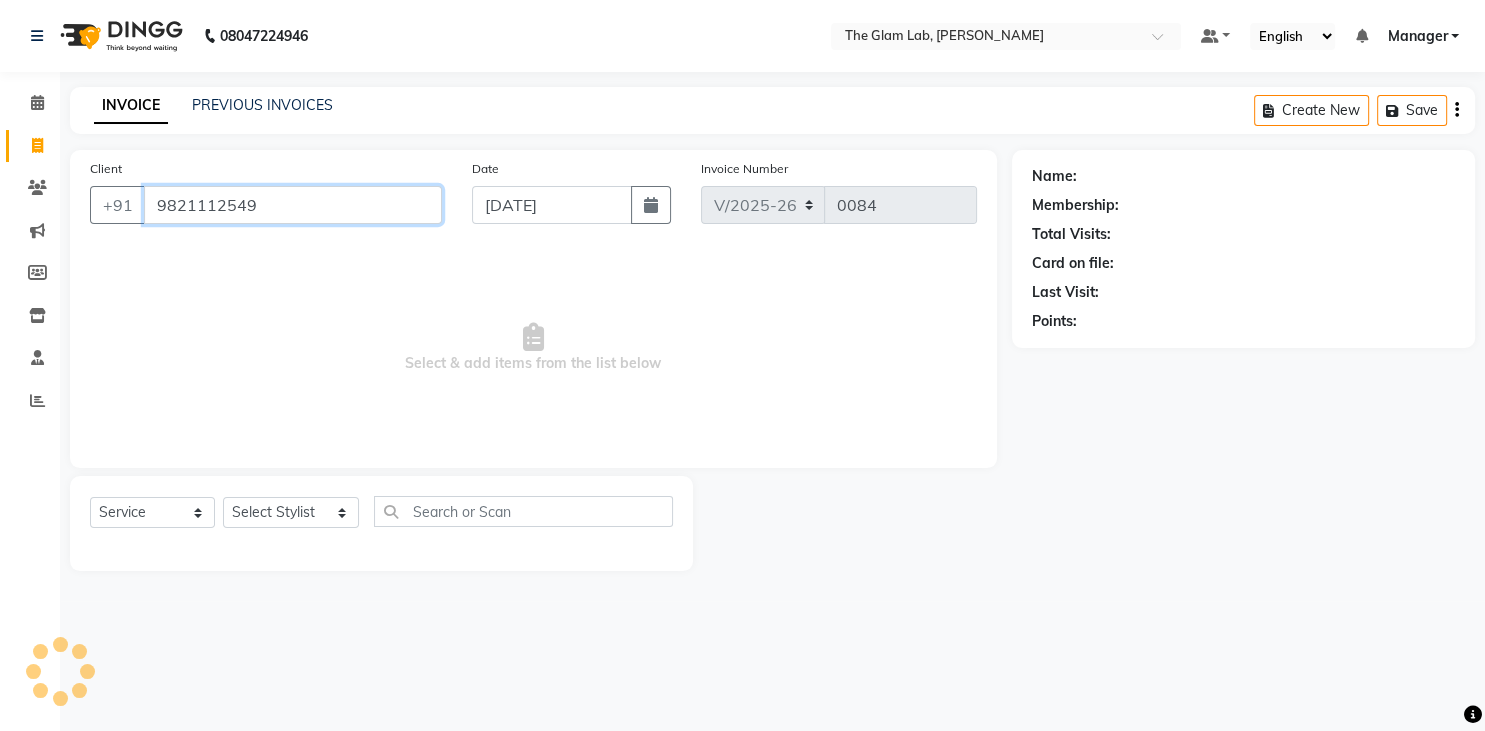 type on "9821112549" 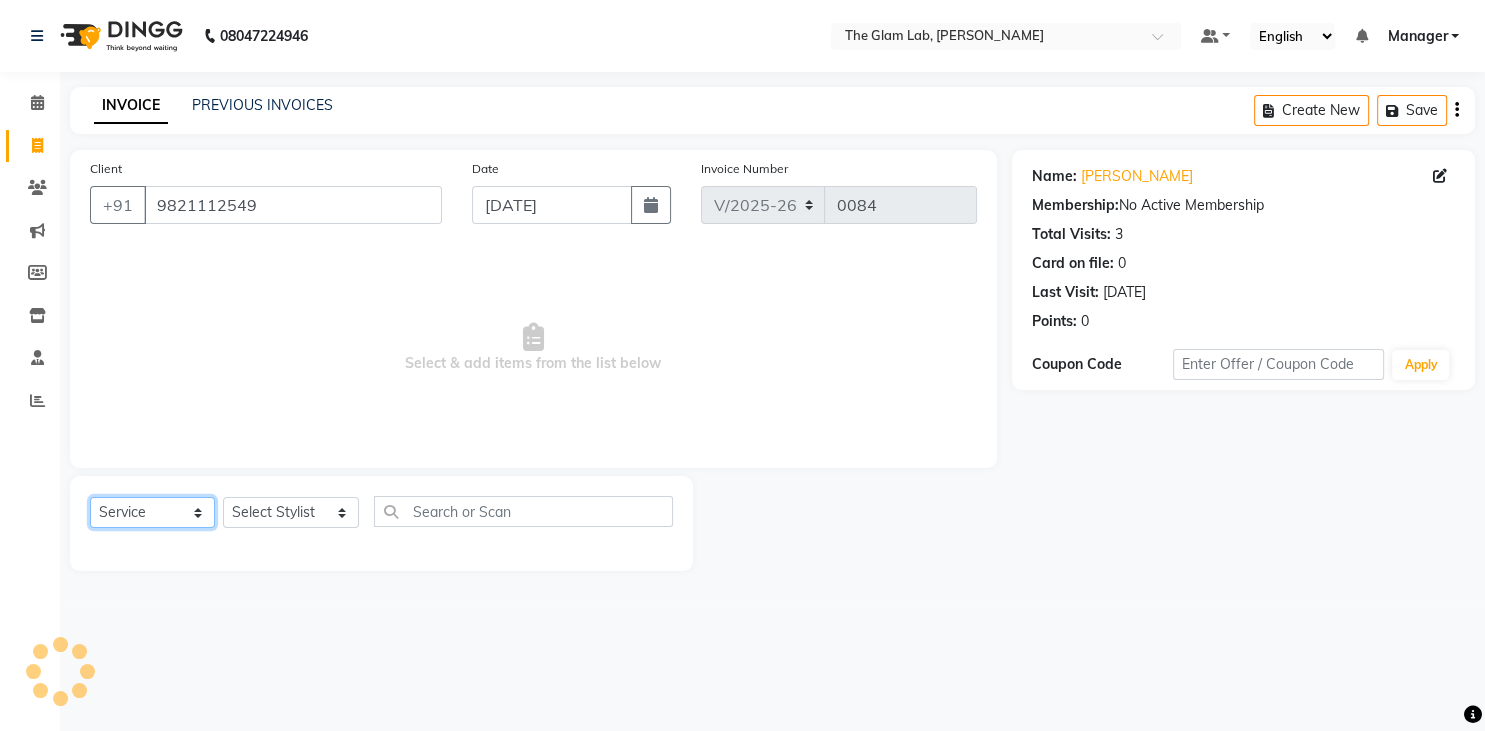 click on "Select  Service  Product  Membership  Package Voucher Prepaid Gift Card" 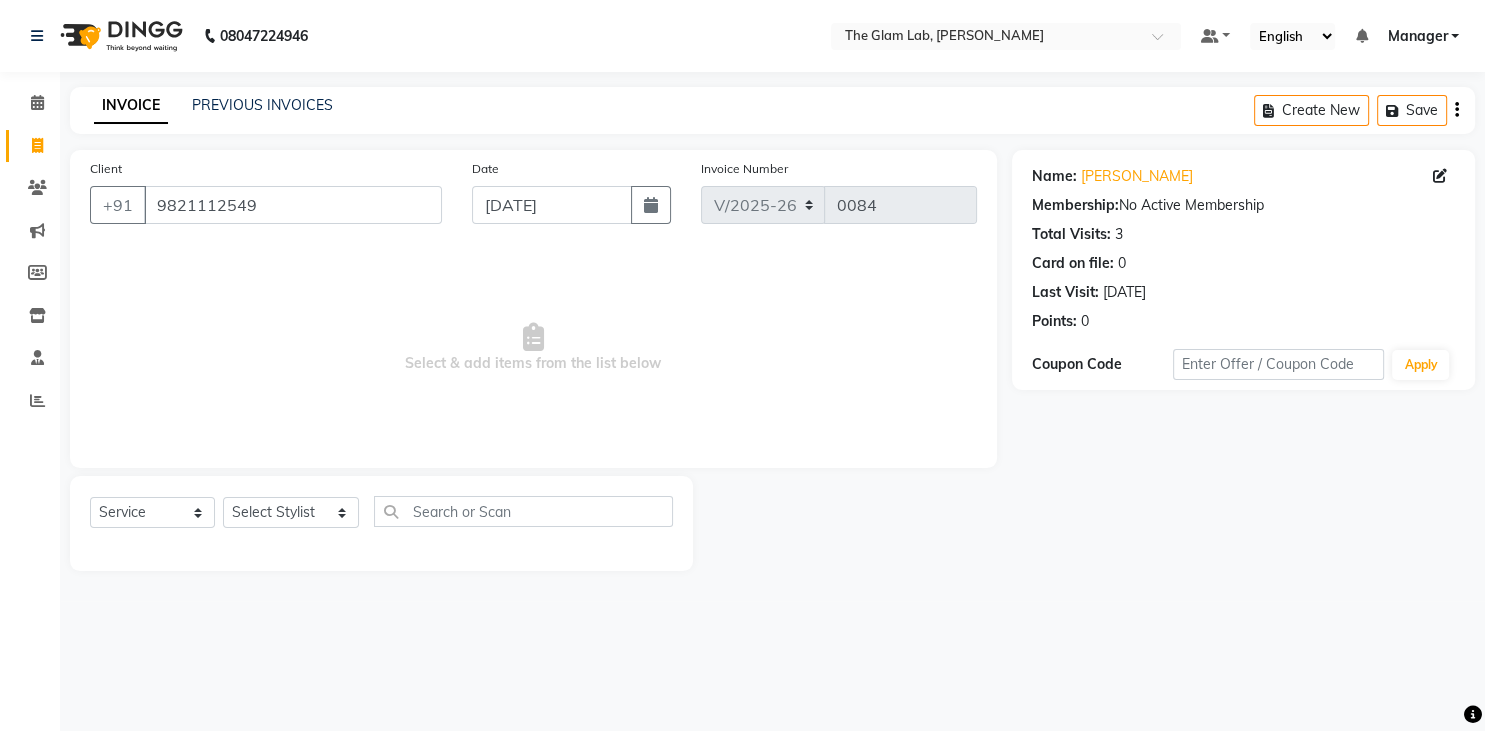 click on "Select  Service  Product  Membership  Package Voucher Prepaid Gift Card  Select Stylist AKRAM ARBAZ Arshad Ansari BOSS Danish khan Manager    MILIANA  Rohit Kumar Rohit Singh Mewade Rukhsar Ansari santosh  Shahrukh Shaikh YUVRAJ SANKAT" 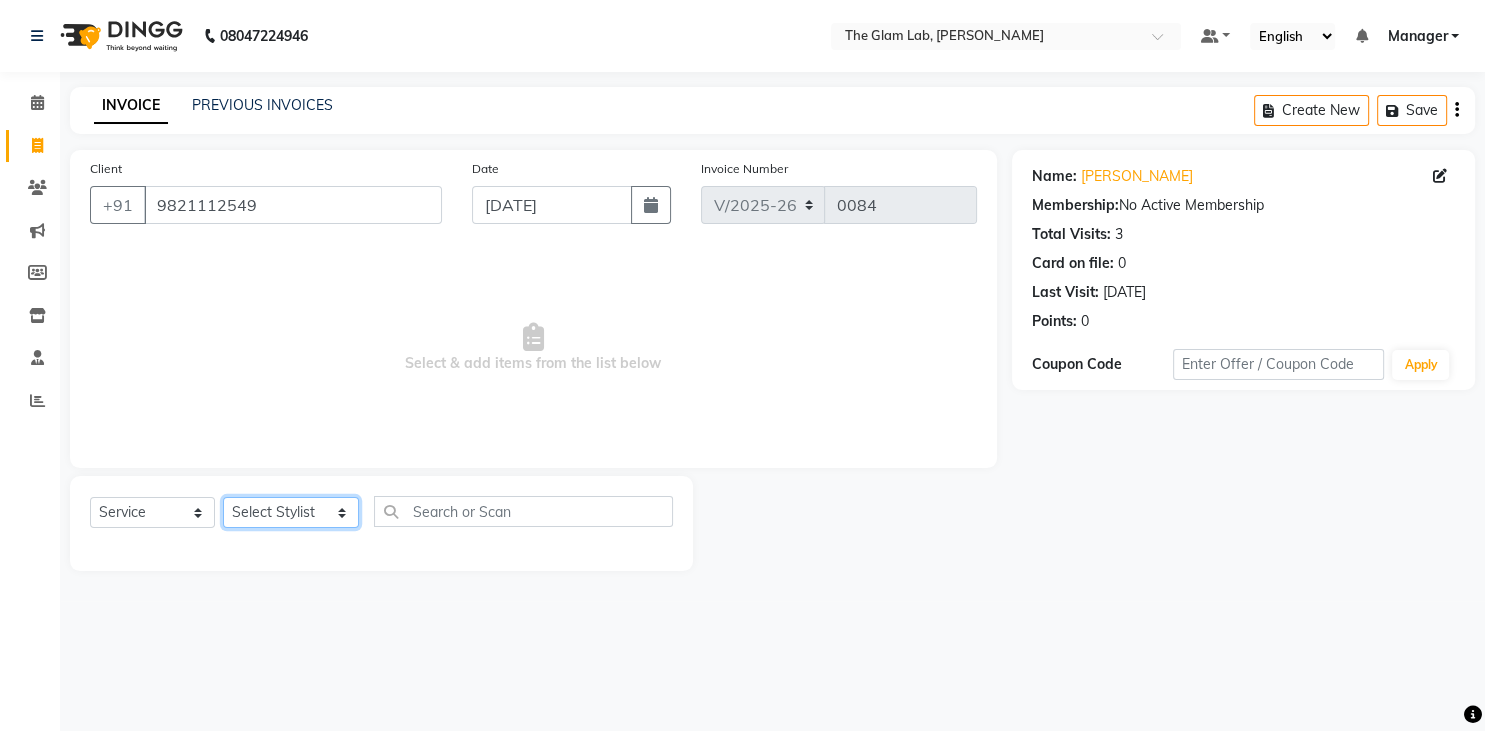 click on "Select Stylist AKRAM ARBAZ Arshad Ansari BOSS Danish khan Manager    MILIANA  Rohit Kumar Rohit Singh Mewade Rukhsar Ansari santosh  Shahrukh Shaikh YUVRAJ SANKAT" 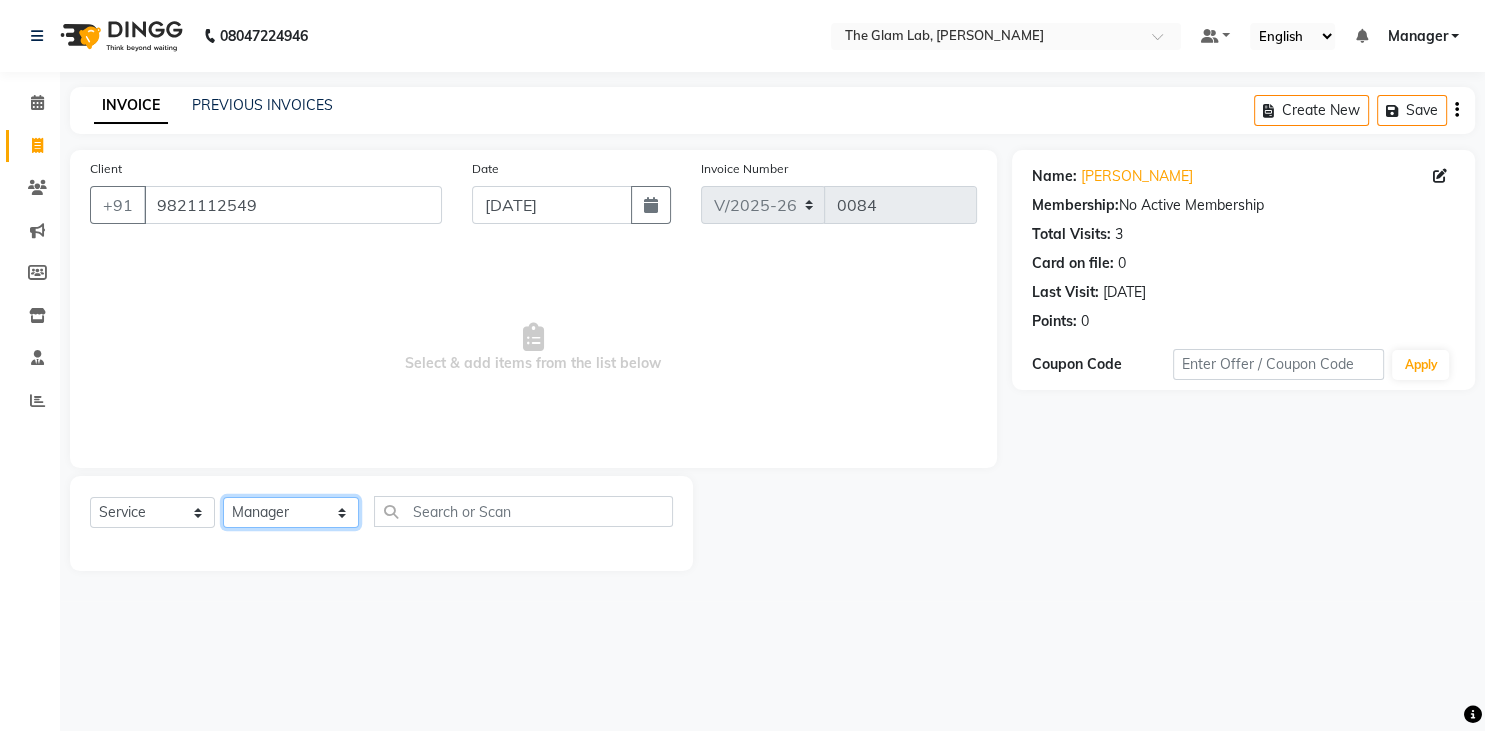click on "Manager" 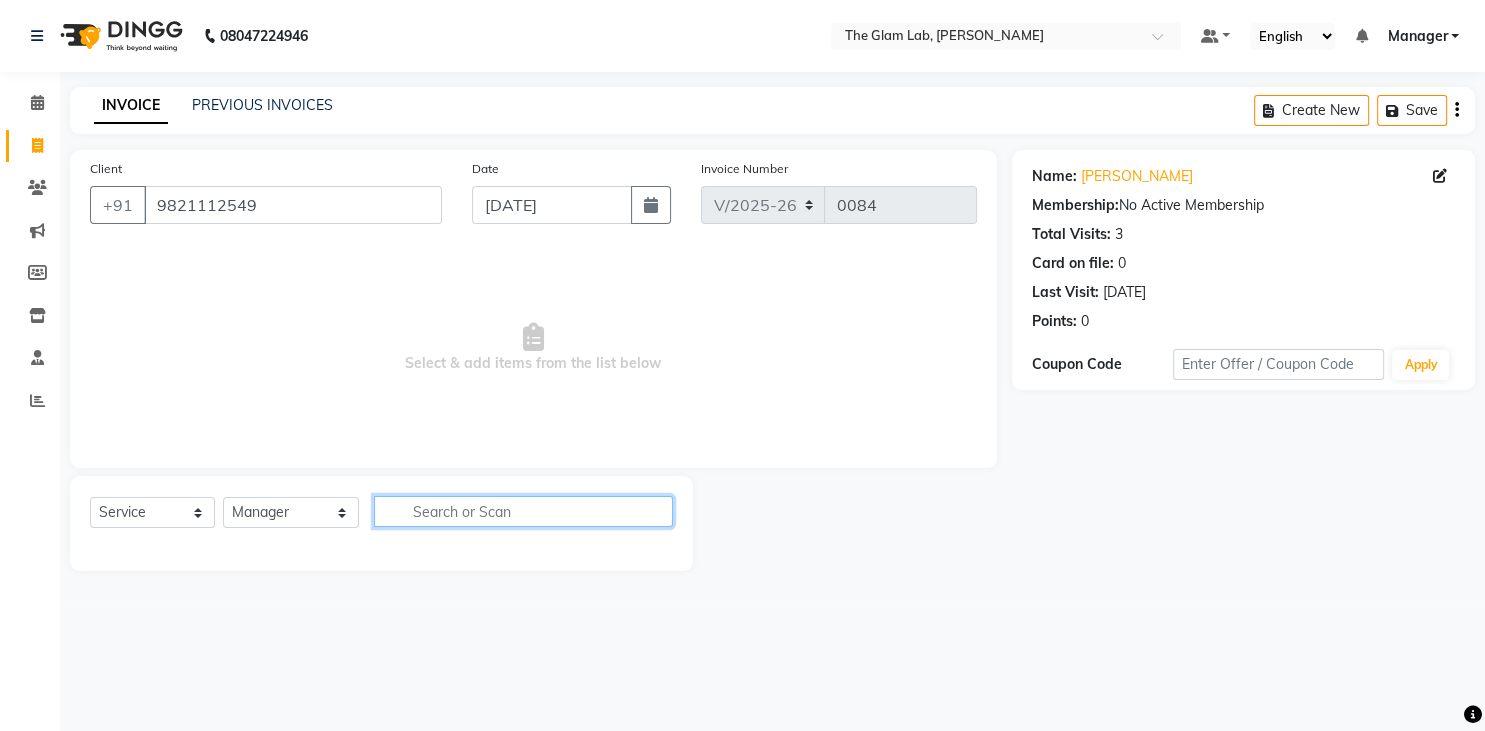 click 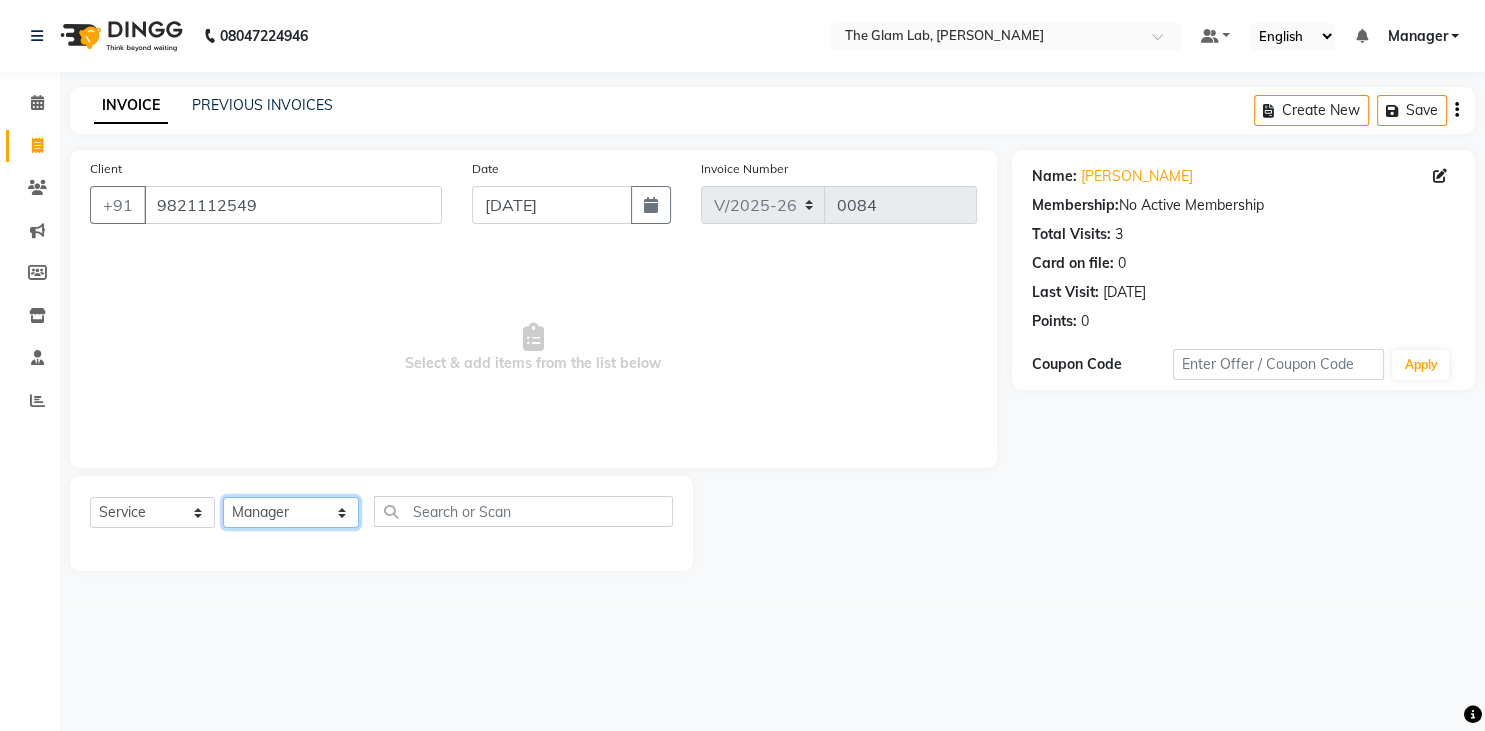click on "Select Stylist AKRAM ARBAZ Arshad Ansari BOSS Danish khan Manager    MILIANA  Rohit Kumar Rohit Singh Mewade Rukhsar Ansari santosh  Shahrukh Shaikh YUVRAJ SANKAT" 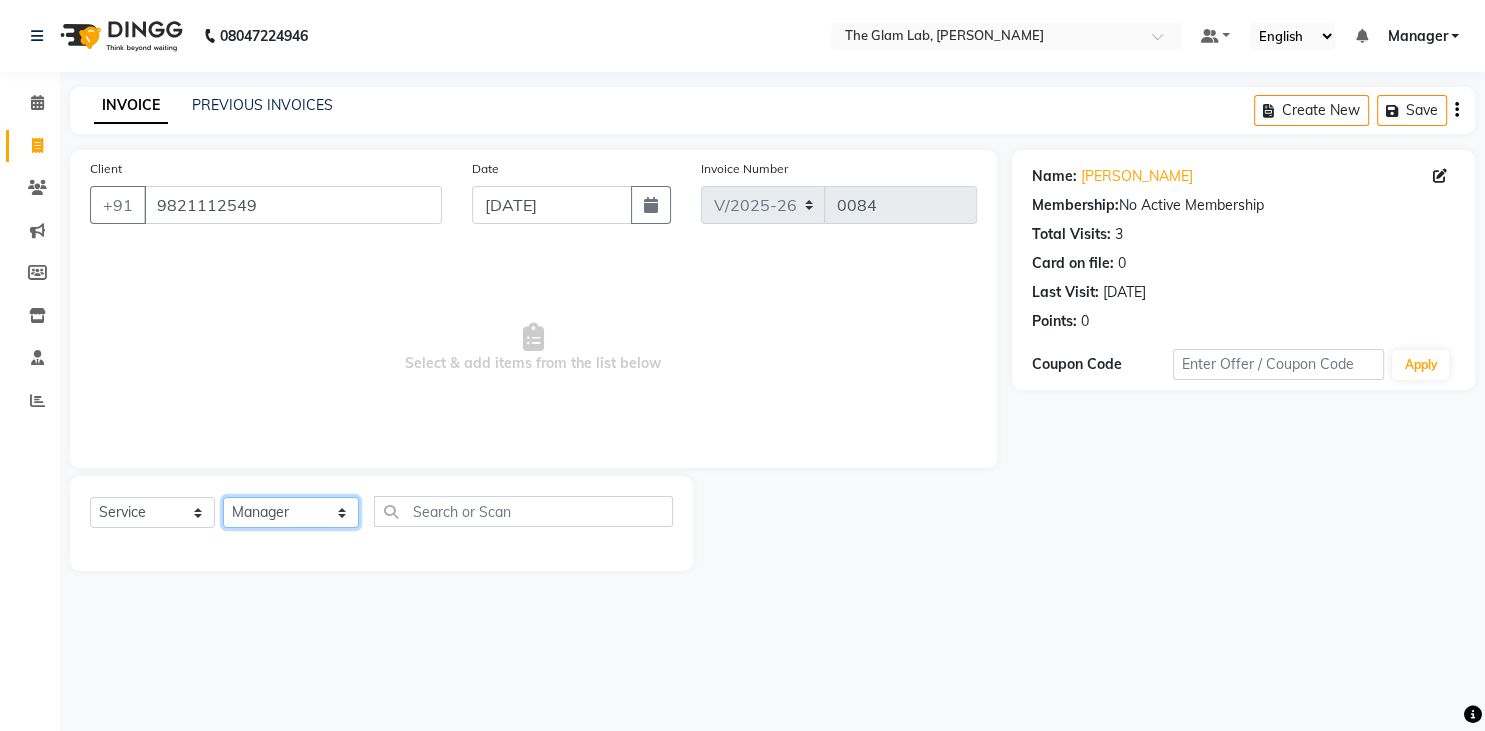 select on "79459" 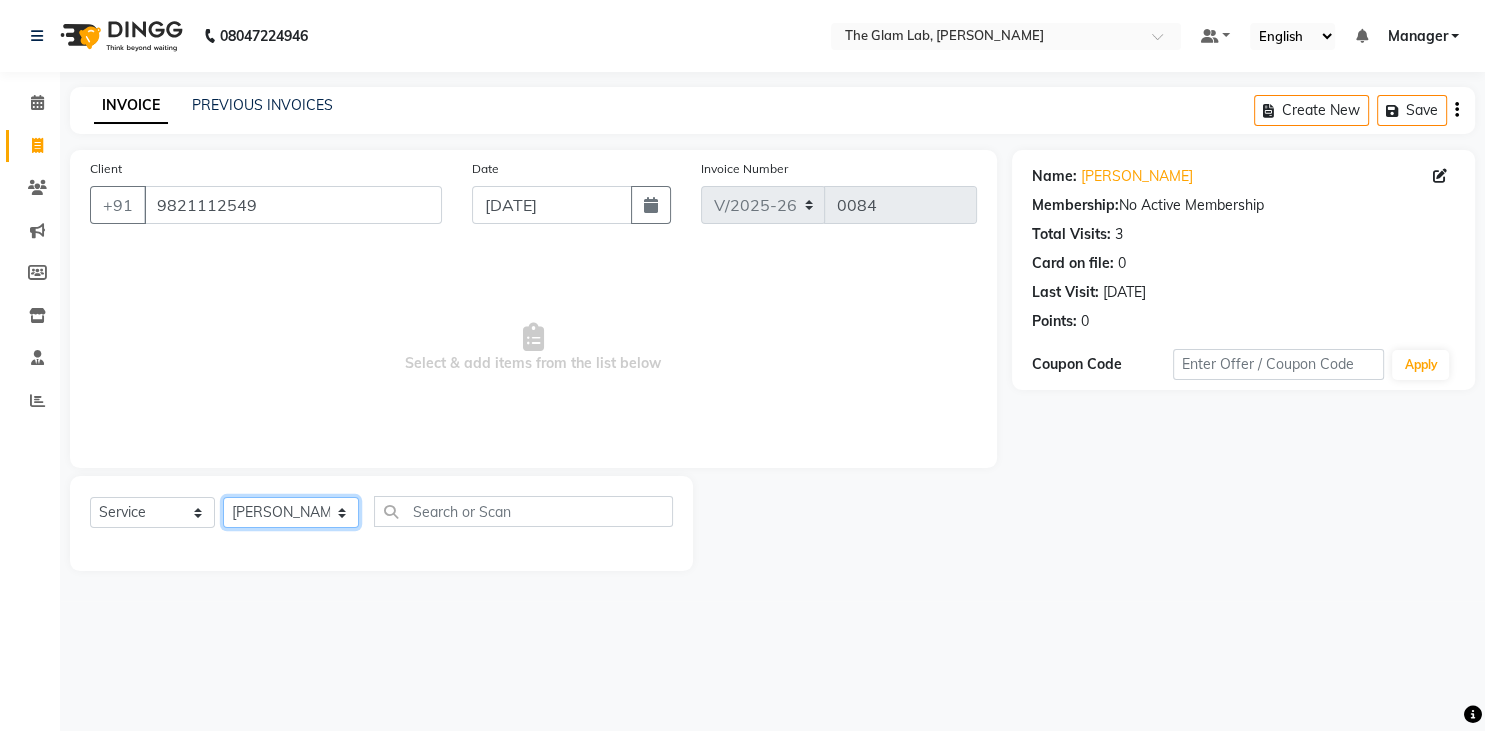 click on "[PERSON_NAME]" 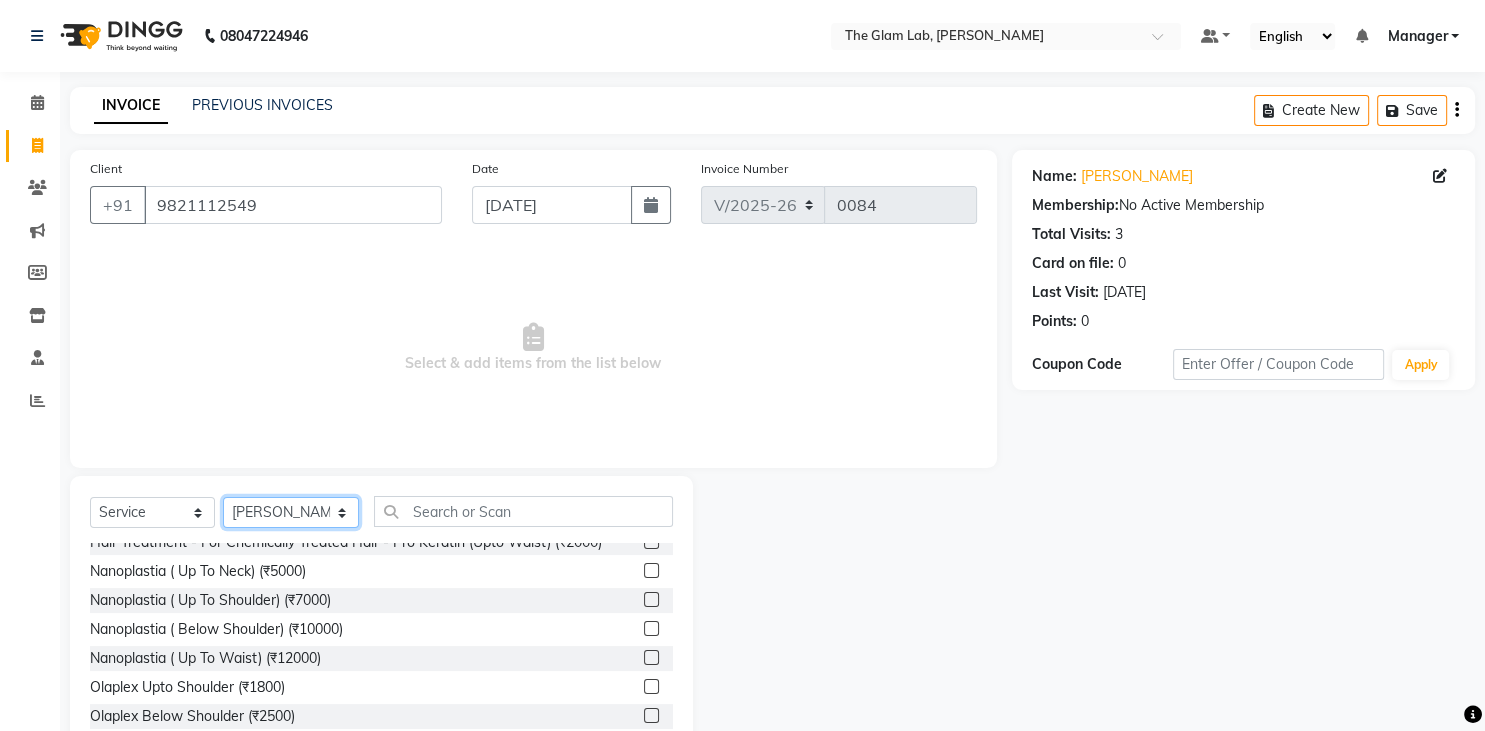 scroll, scrollTop: 3234, scrollLeft: 0, axis: vertical 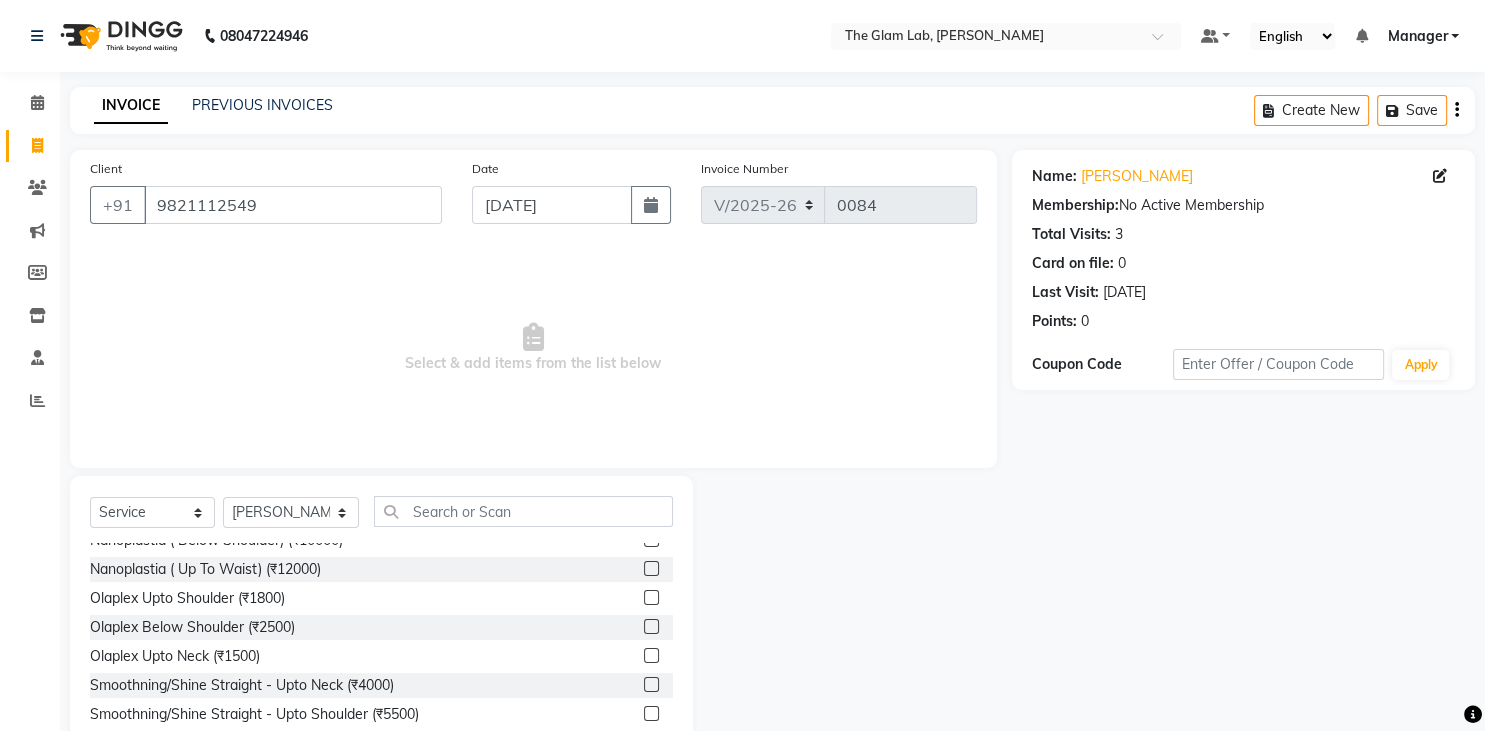 click on "Nanoplastia ( Up To Waist) (₹12000)" 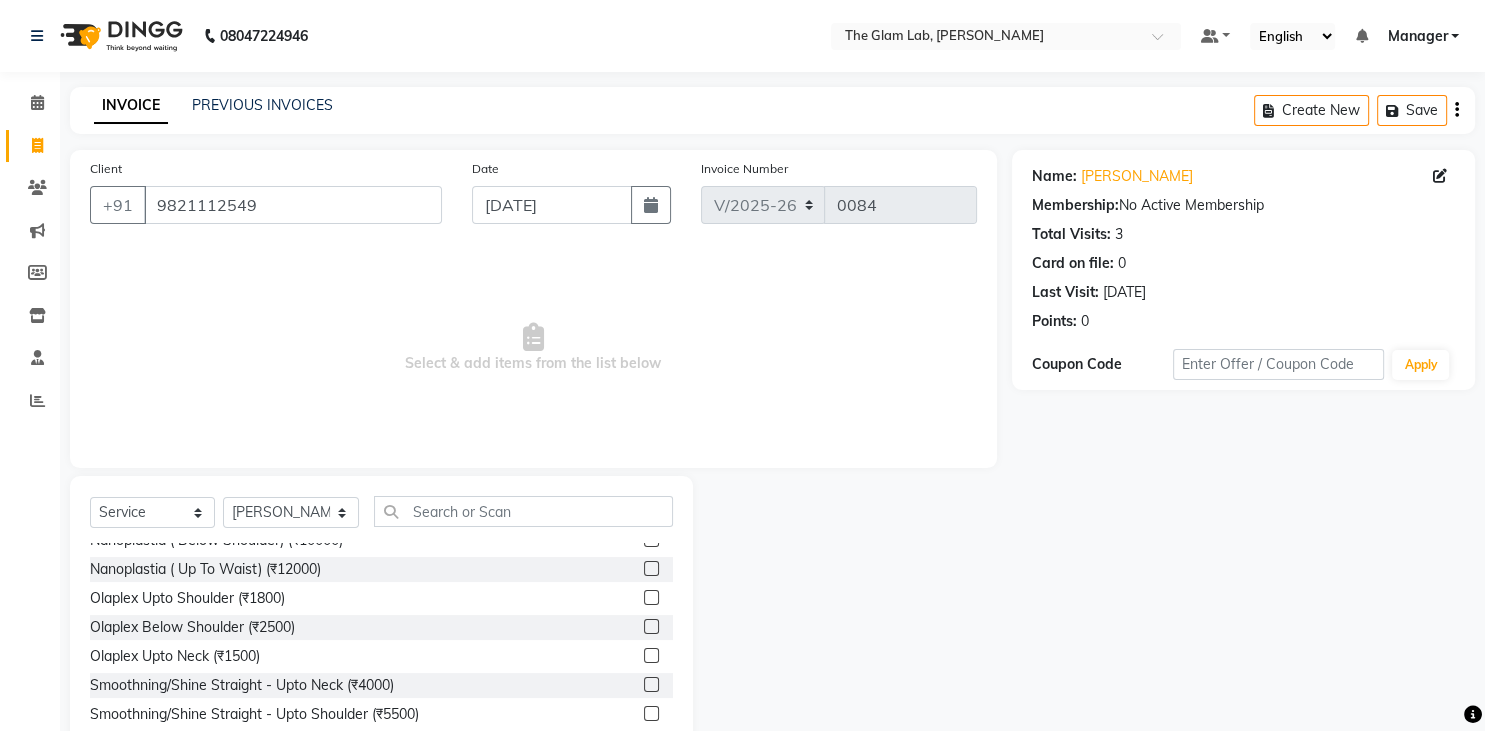 click 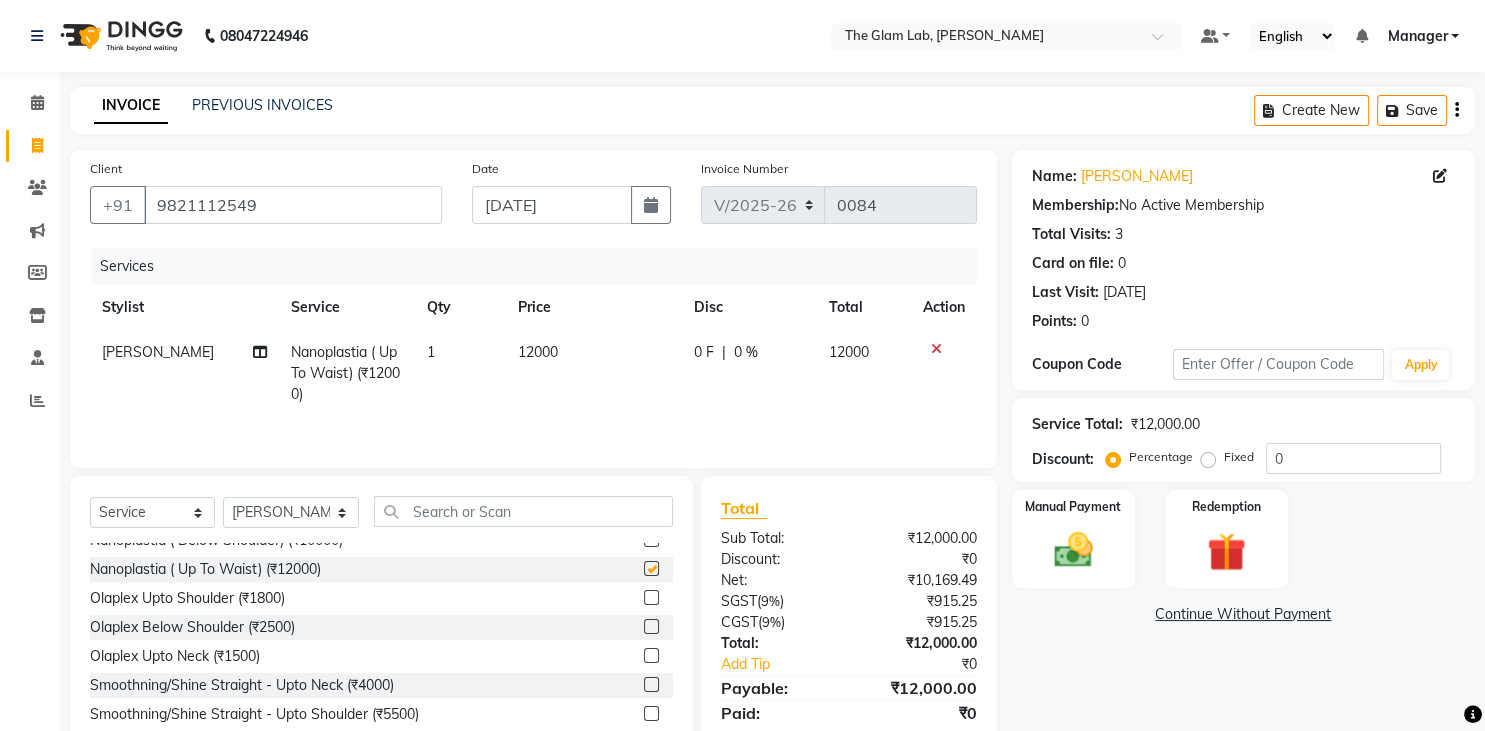 checkbox on "false" 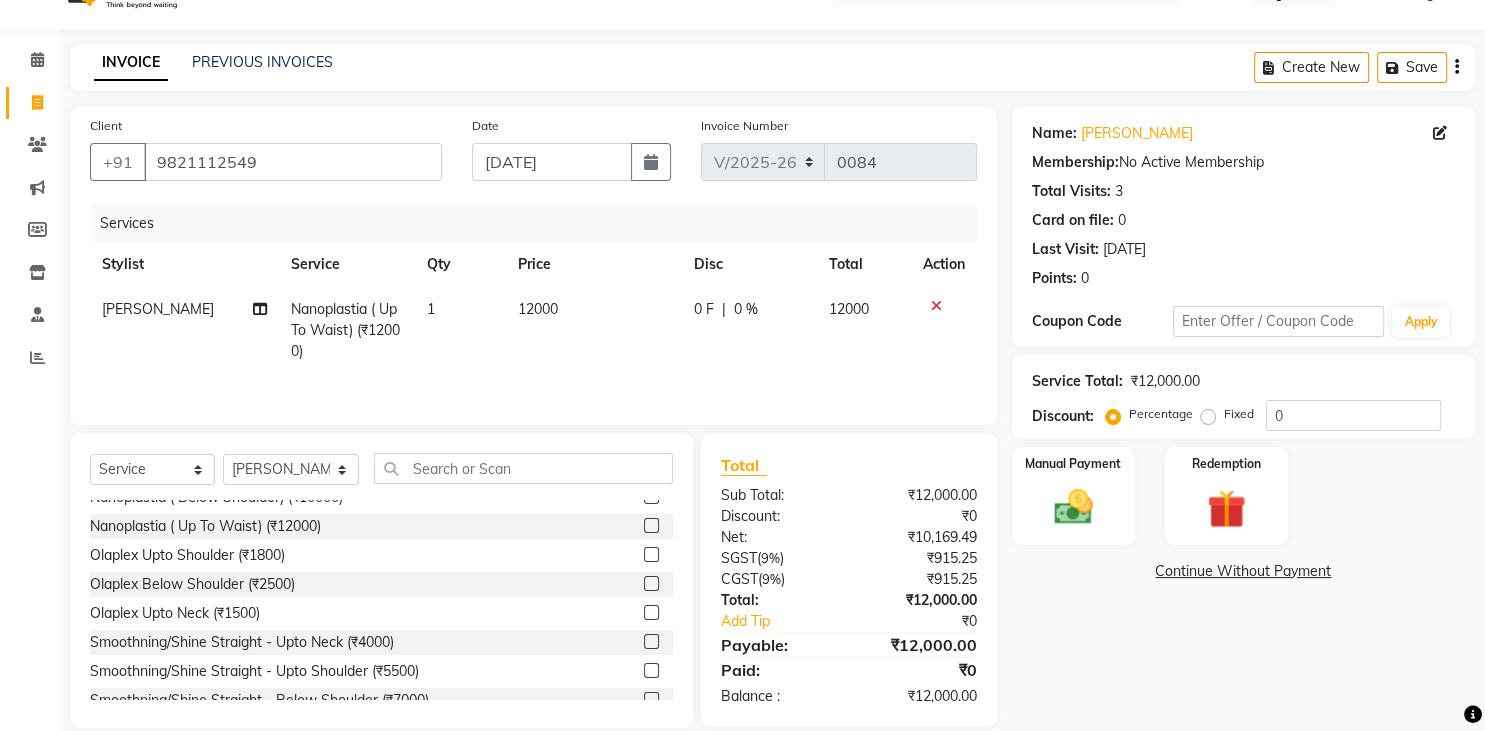 scroll, scrollTop: 70, scrollLeft: 0, axis: vertical 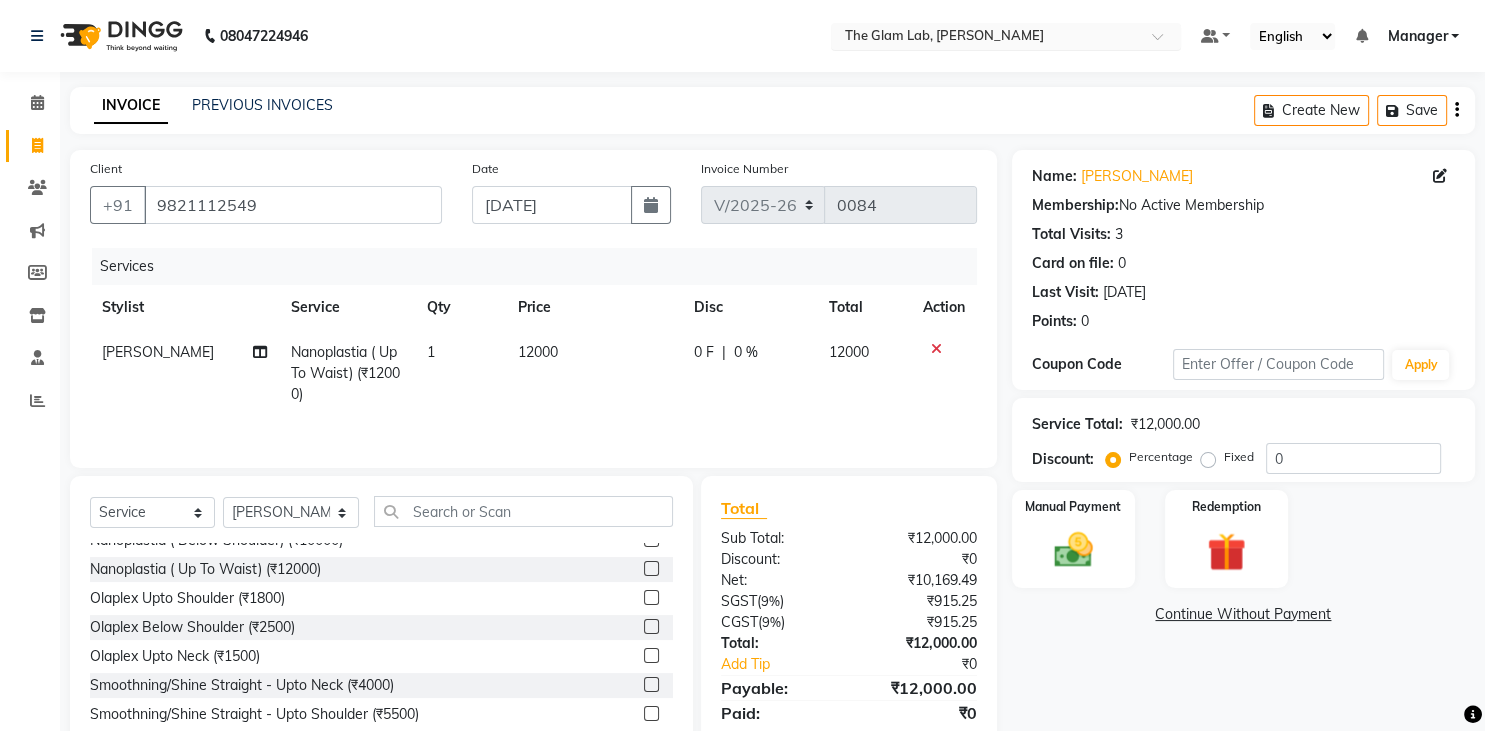 click at bounding box center (1006, 38) 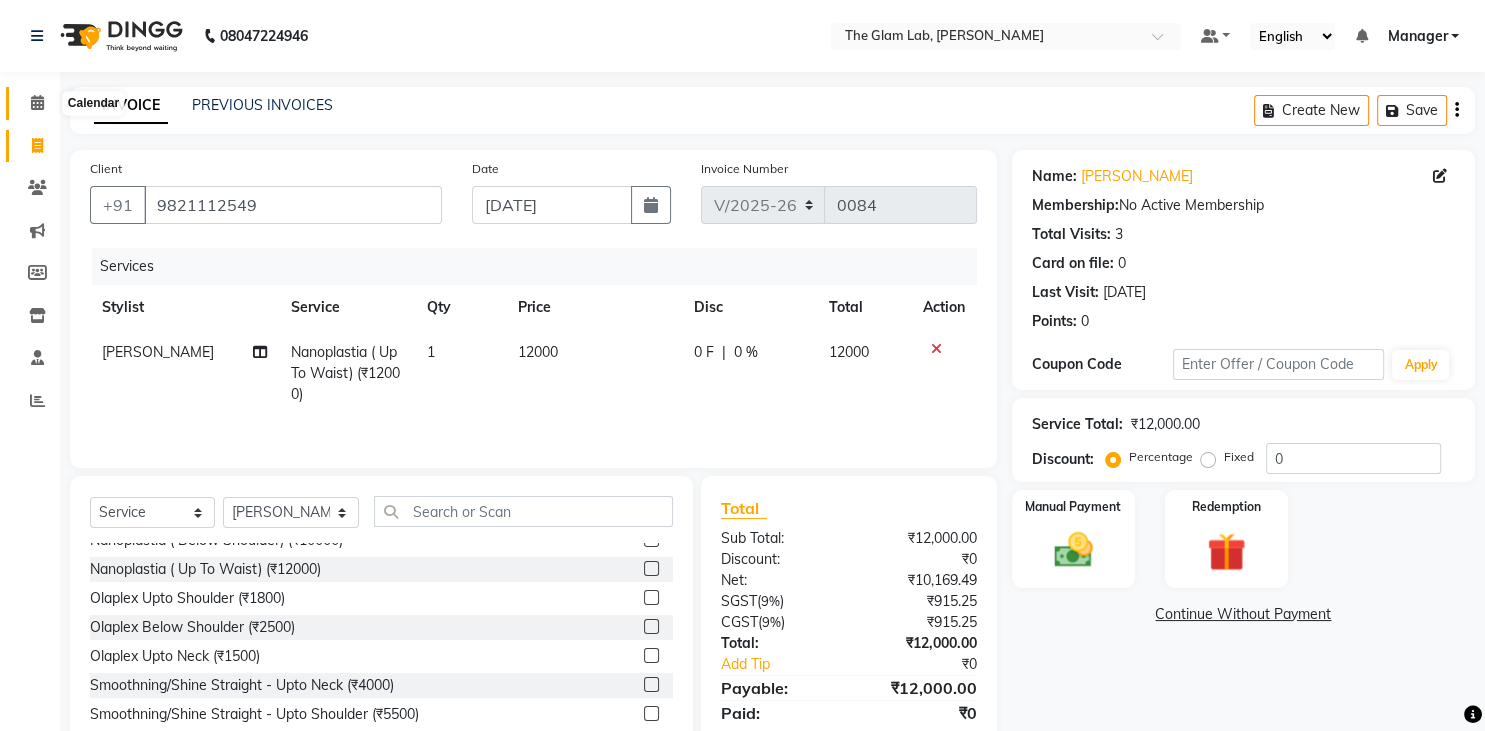 click 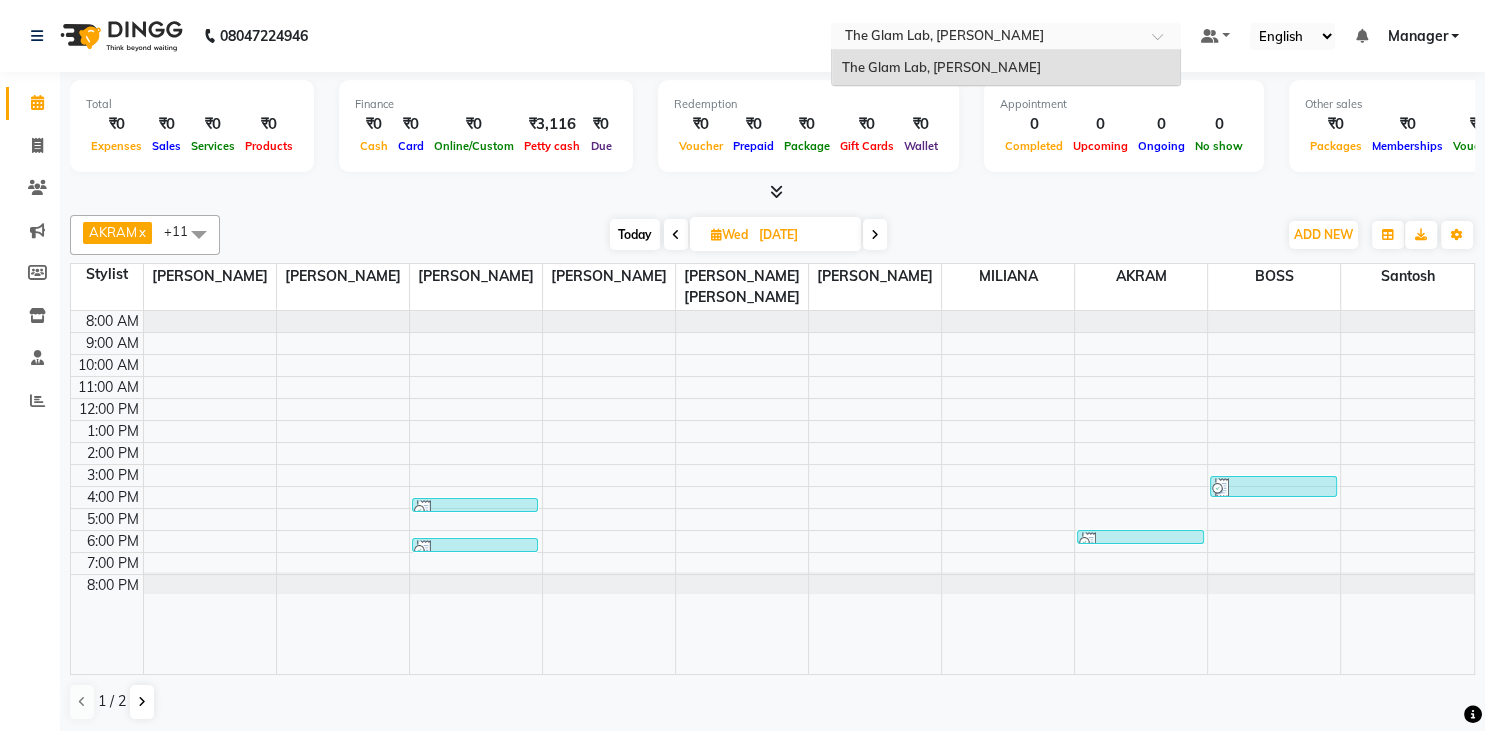 click at bounding box center (986, 38) 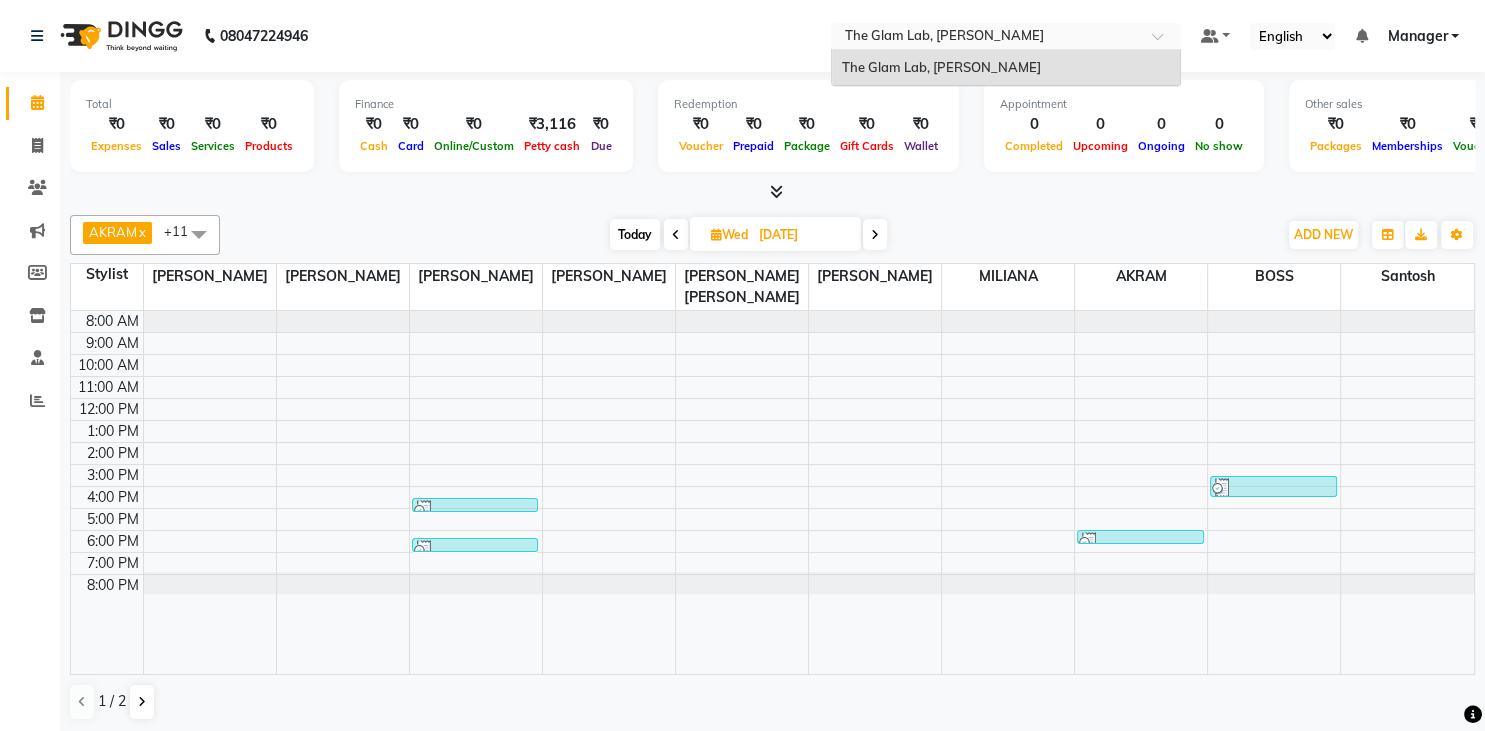 click at bounding box center [1164, 42] 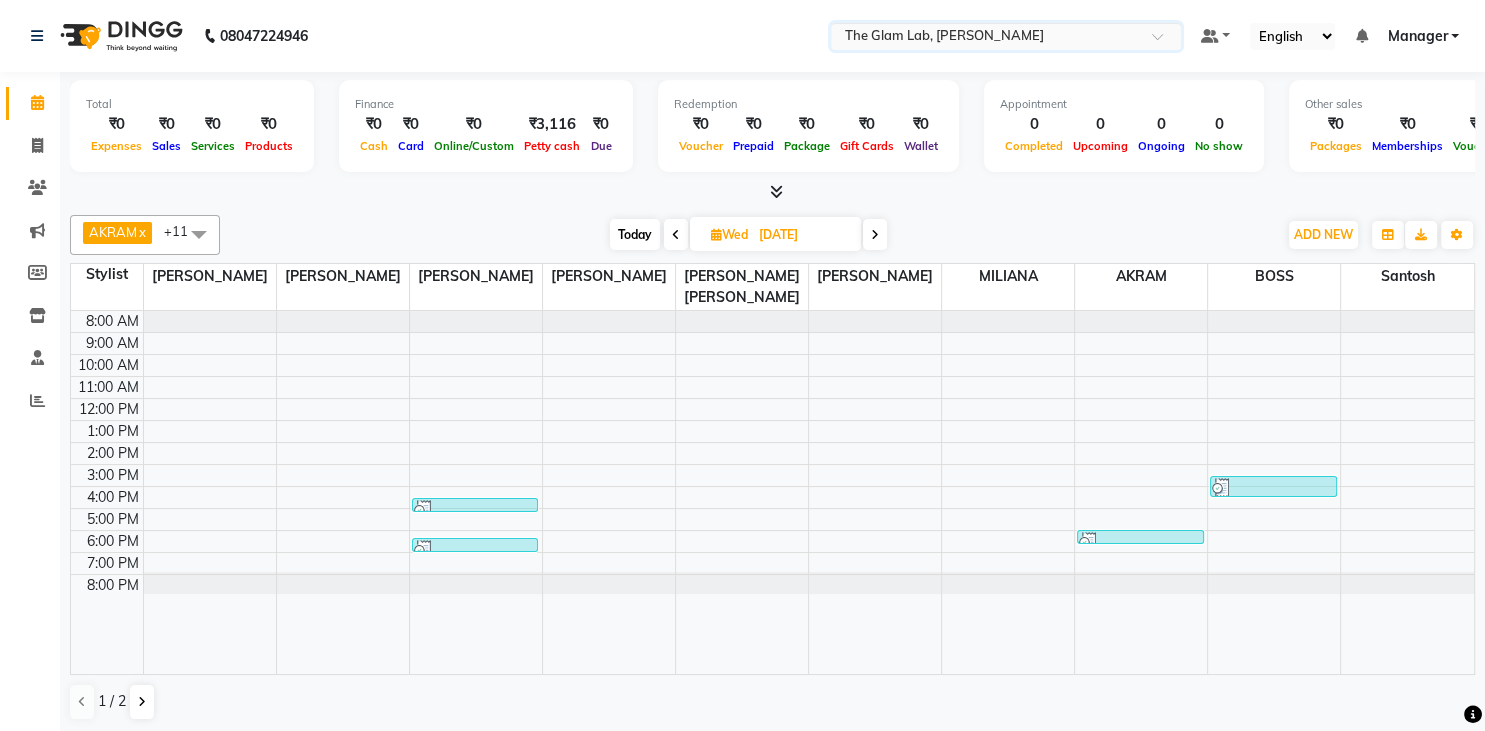 click at bounding box center [1164, 42] 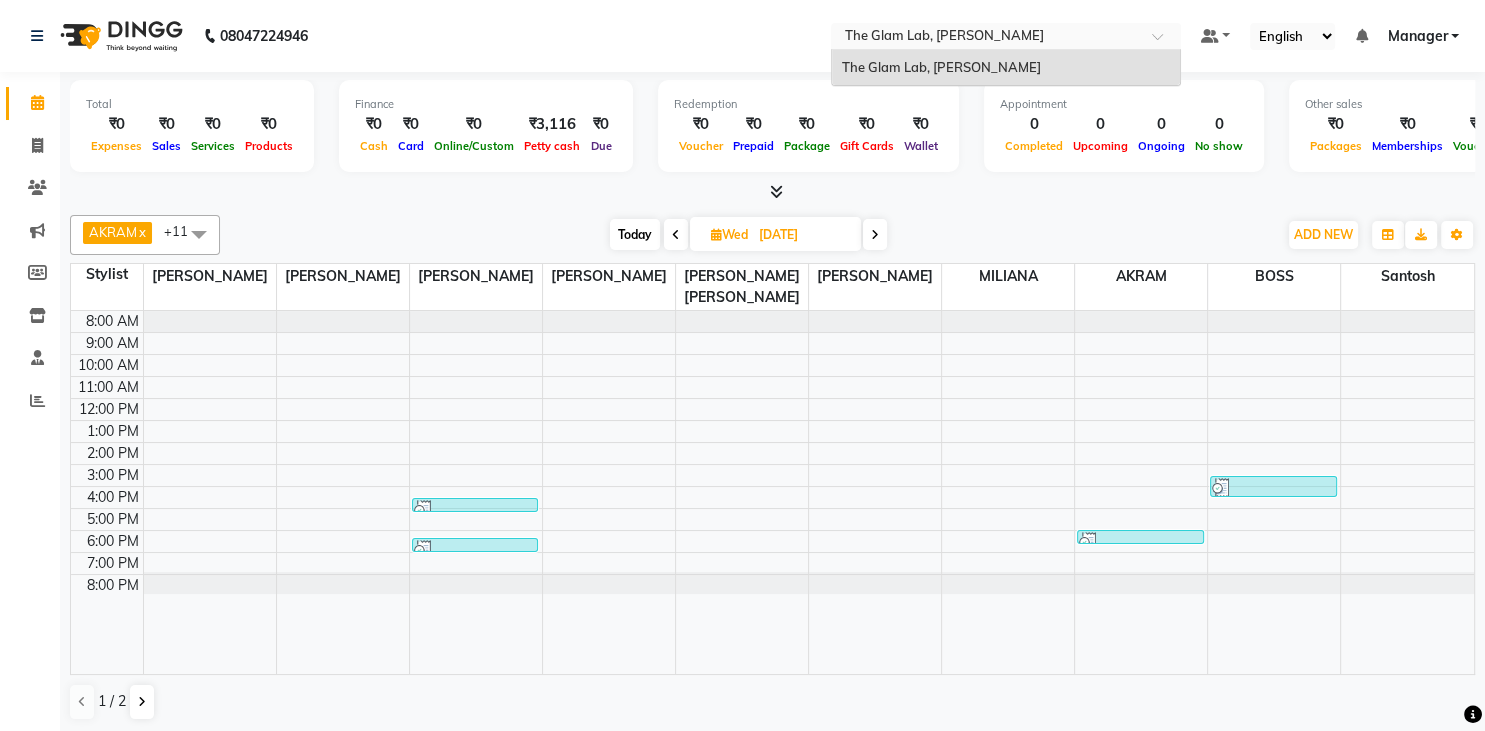 click at bounding box center (1164, 42) 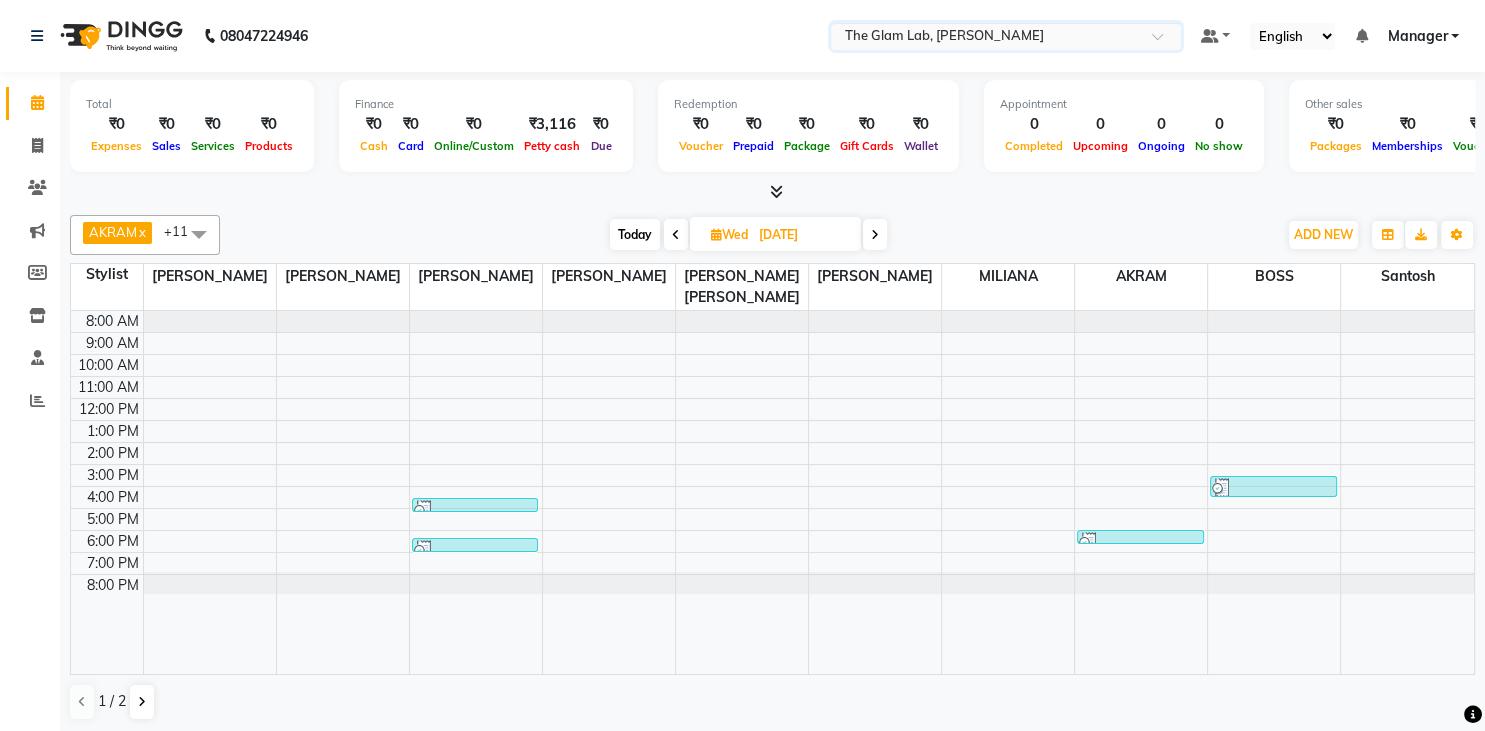 click at bounding box center [1164, 42] 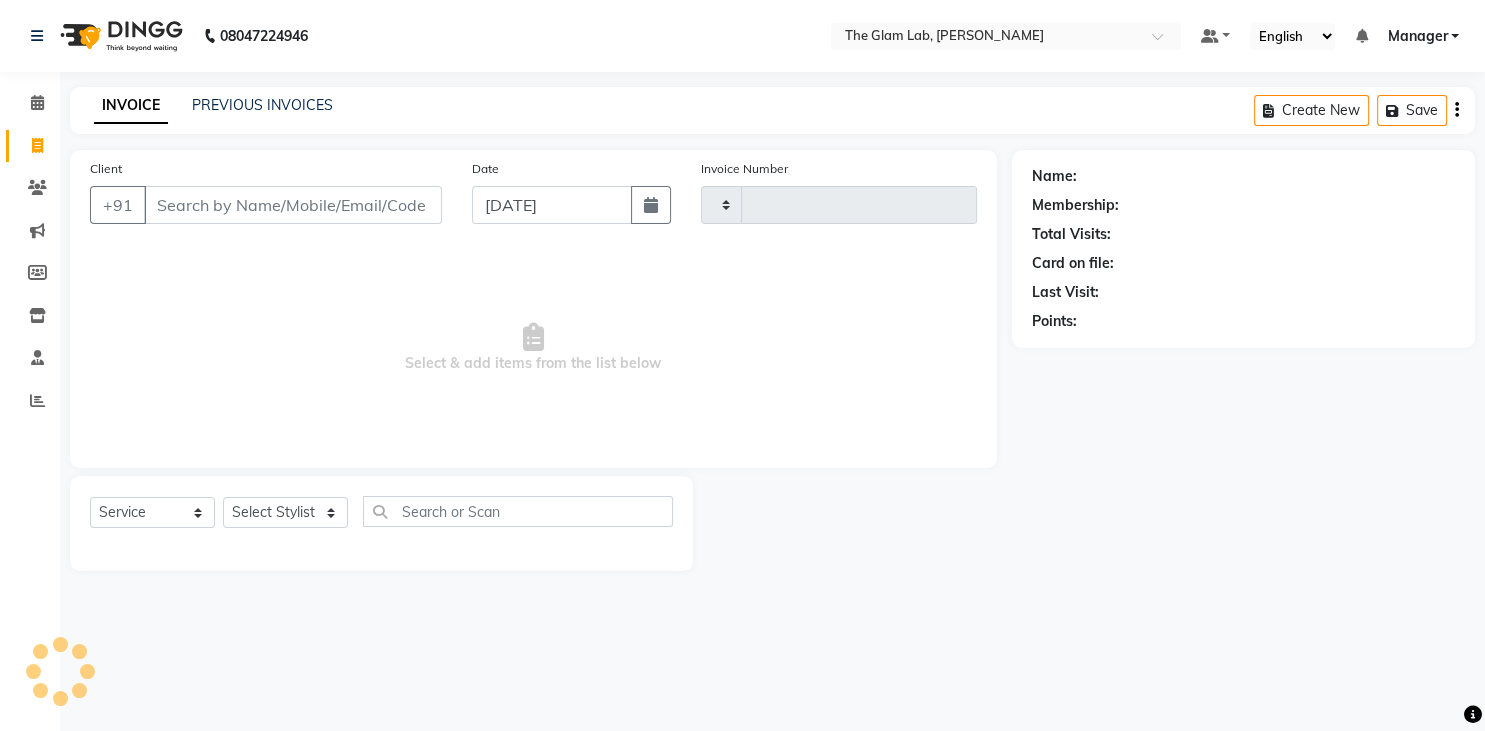 type on "0084" 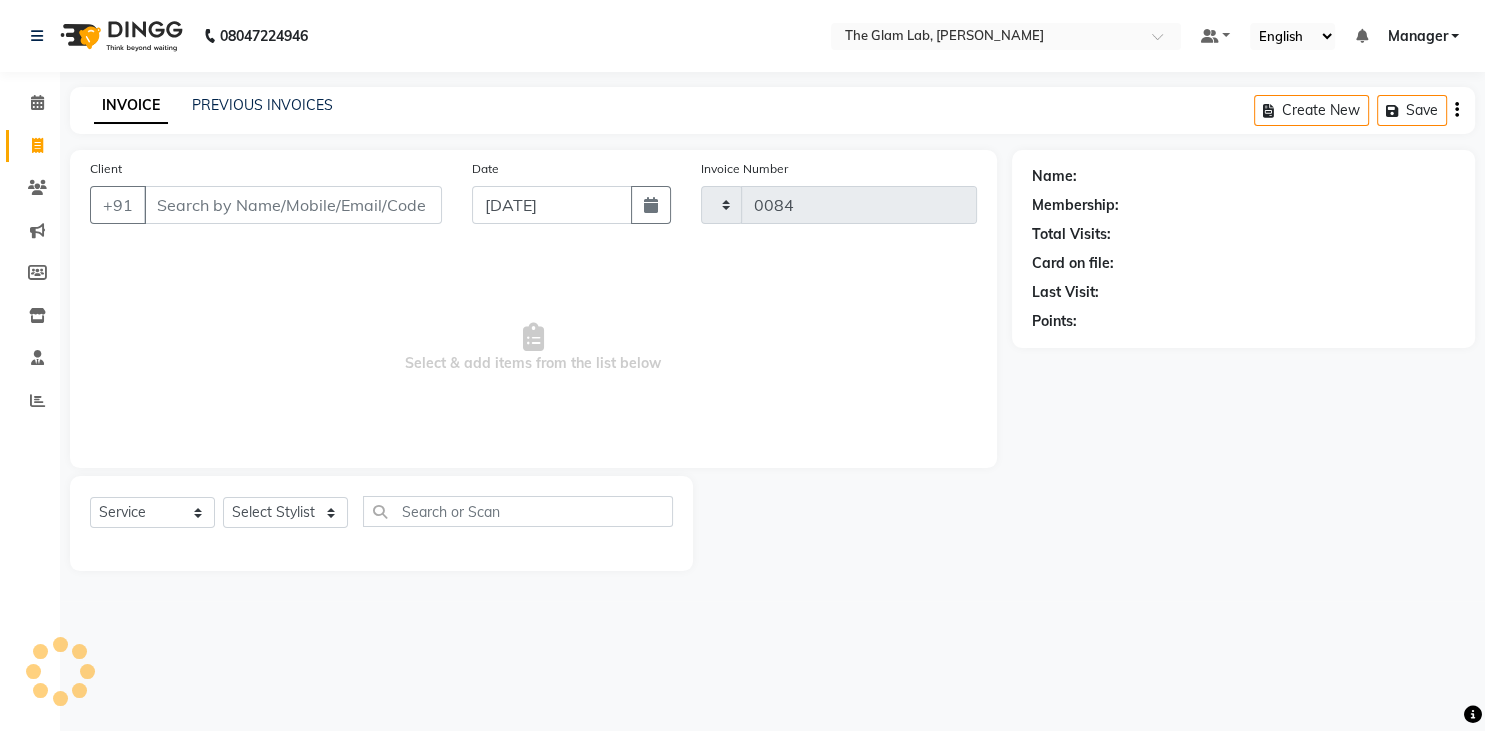 select on "8277" 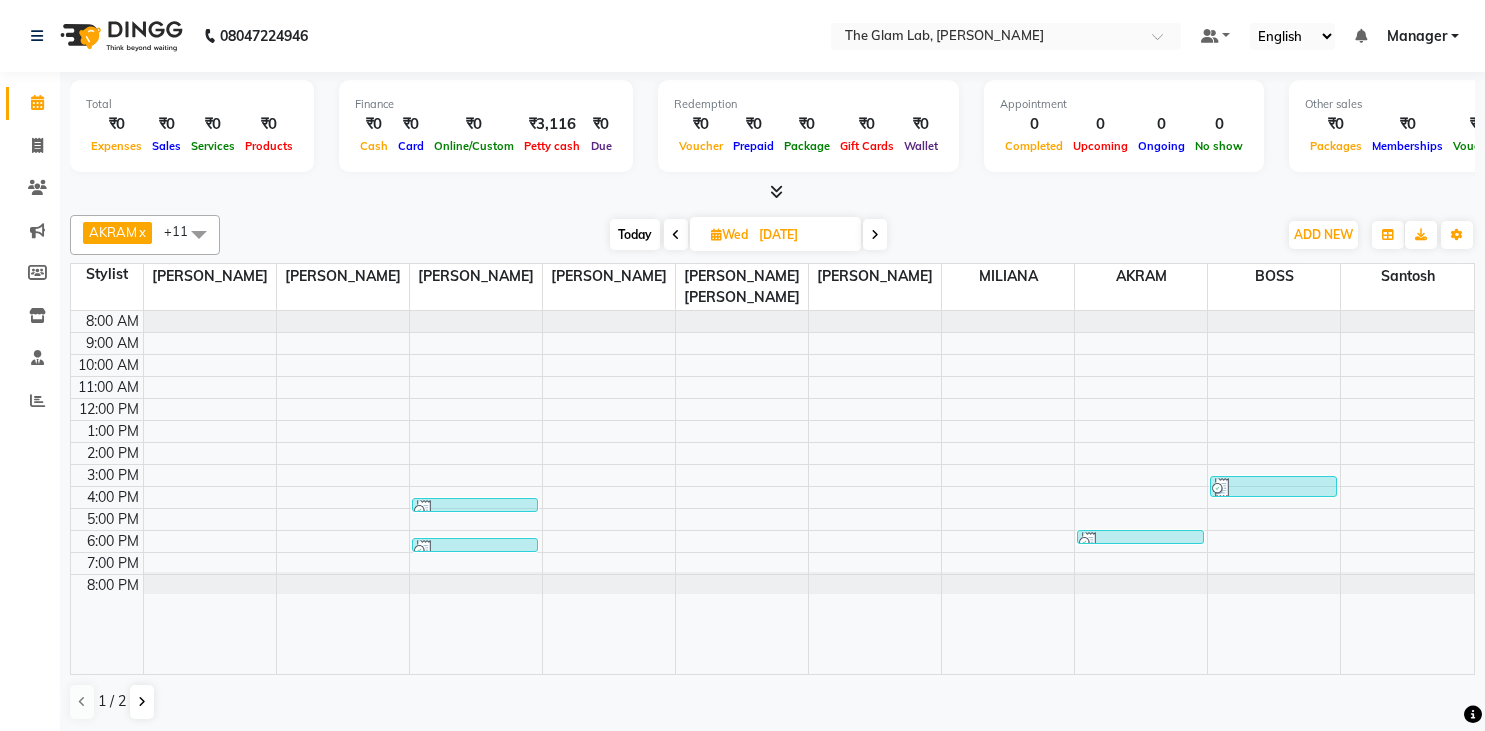 scroll, scrollTop: 0, scrollLeft: 0, axis: both 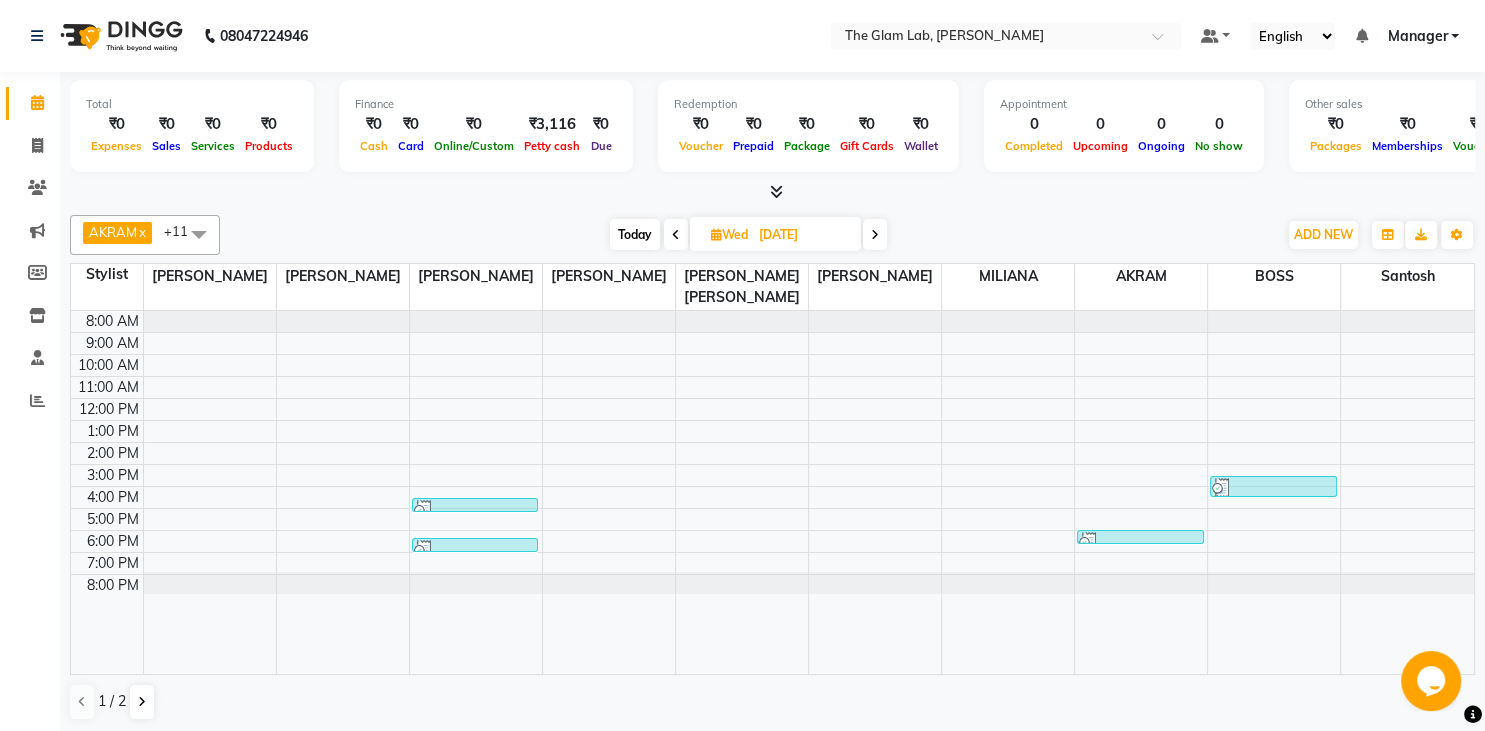 click on "Redemption  ₹0 Voucher ₹0 Prepaid ₹0 Package ₹0  Gift Cards ₹0  Wallet" at bounding box center (808, 126) 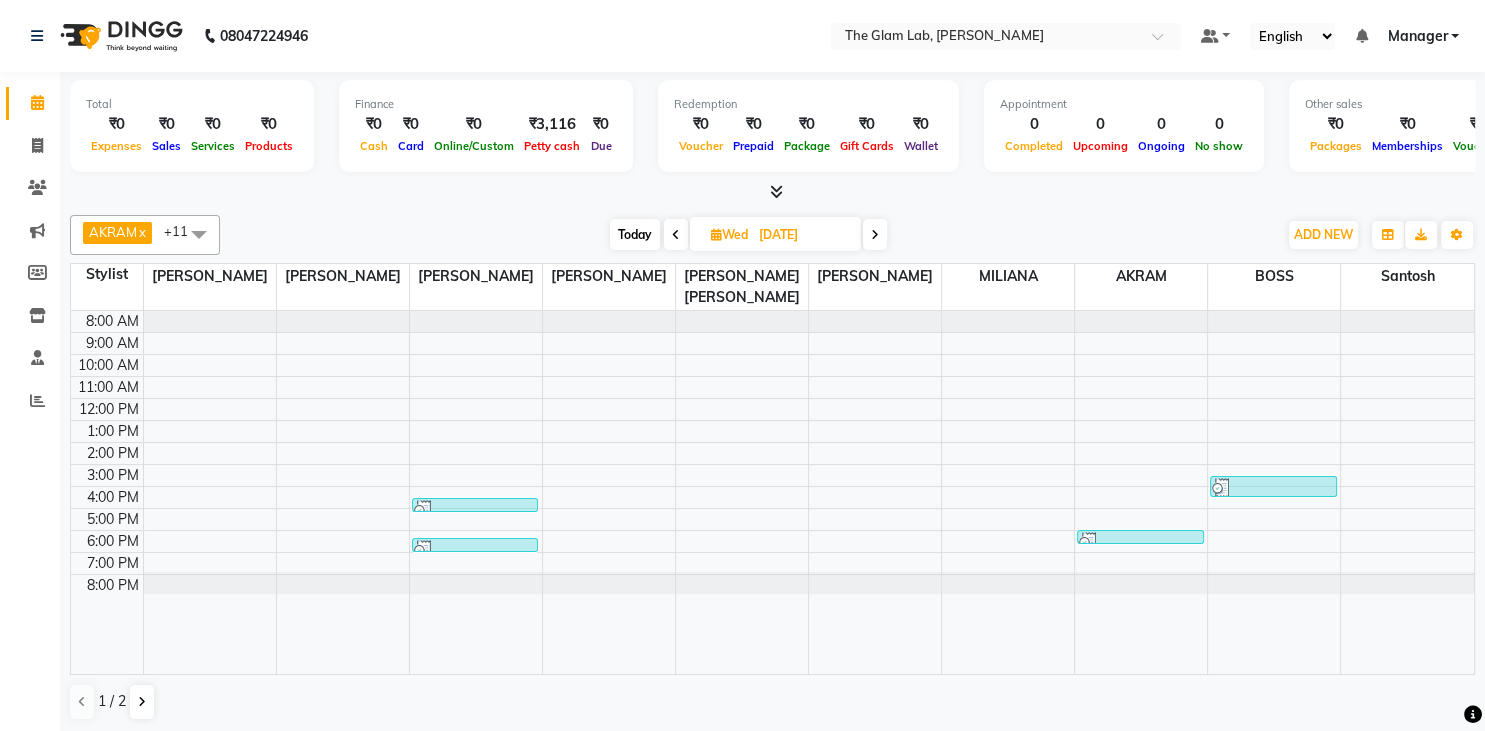 click on "Default Panel My Panel English ENGLISH Español العربية मराठी हिंदी ગુજરાતી தமிழ் 中文 Notifications nothing to show Manager    Manage Profile Change Password Sign out  Version:3.15.4" at bounding box center (1006, 36) 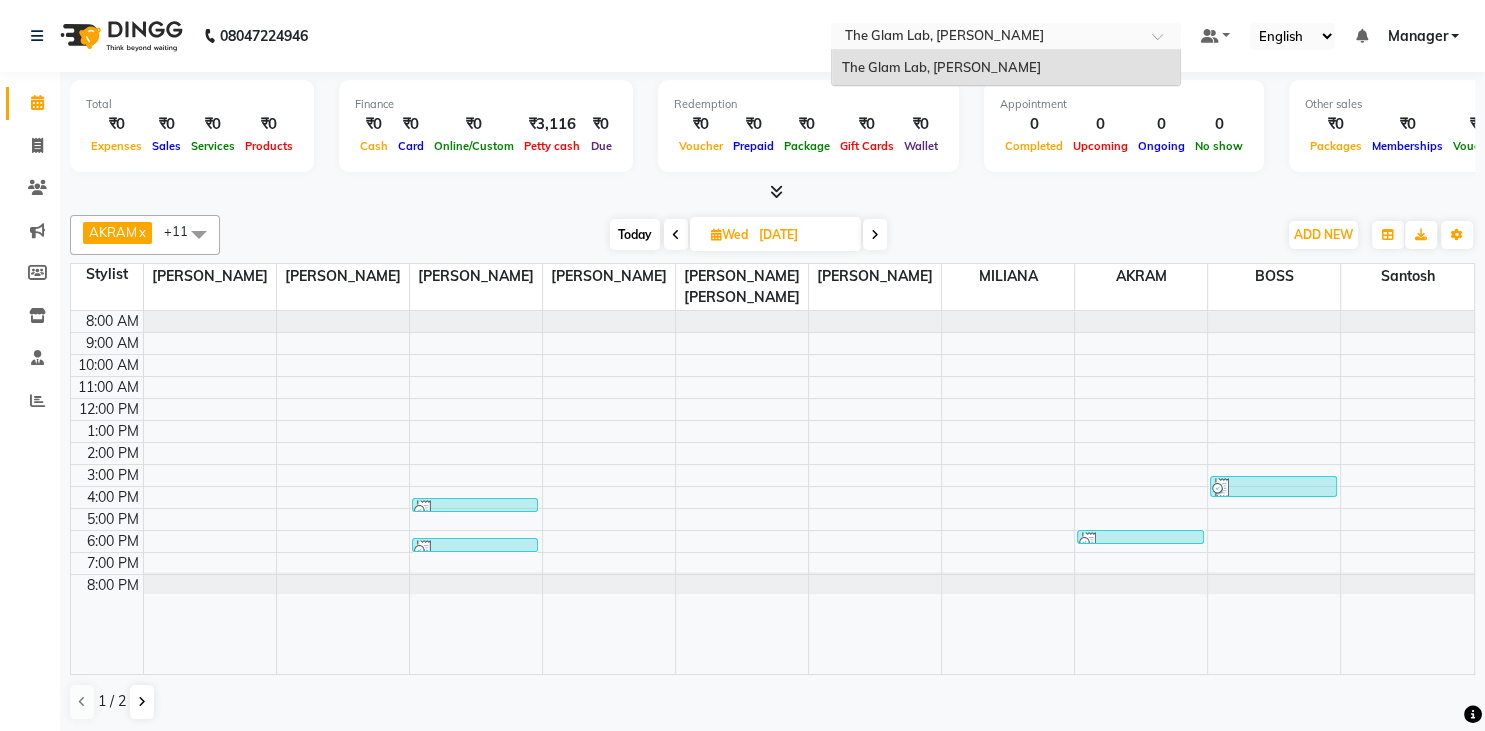 click at bounding box center [986, 38] 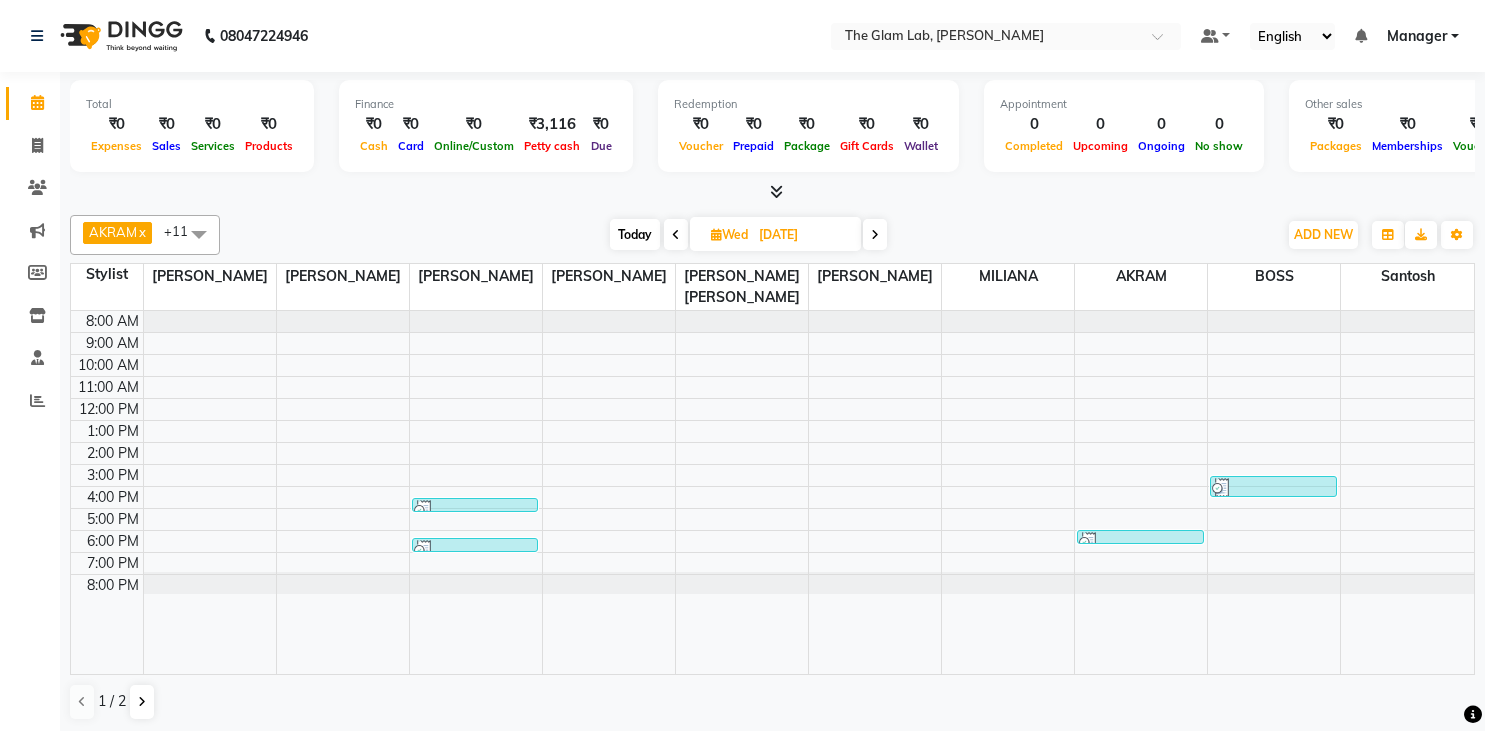 scroll, scrollTop: 0, scrollLeft: 0, axis: both 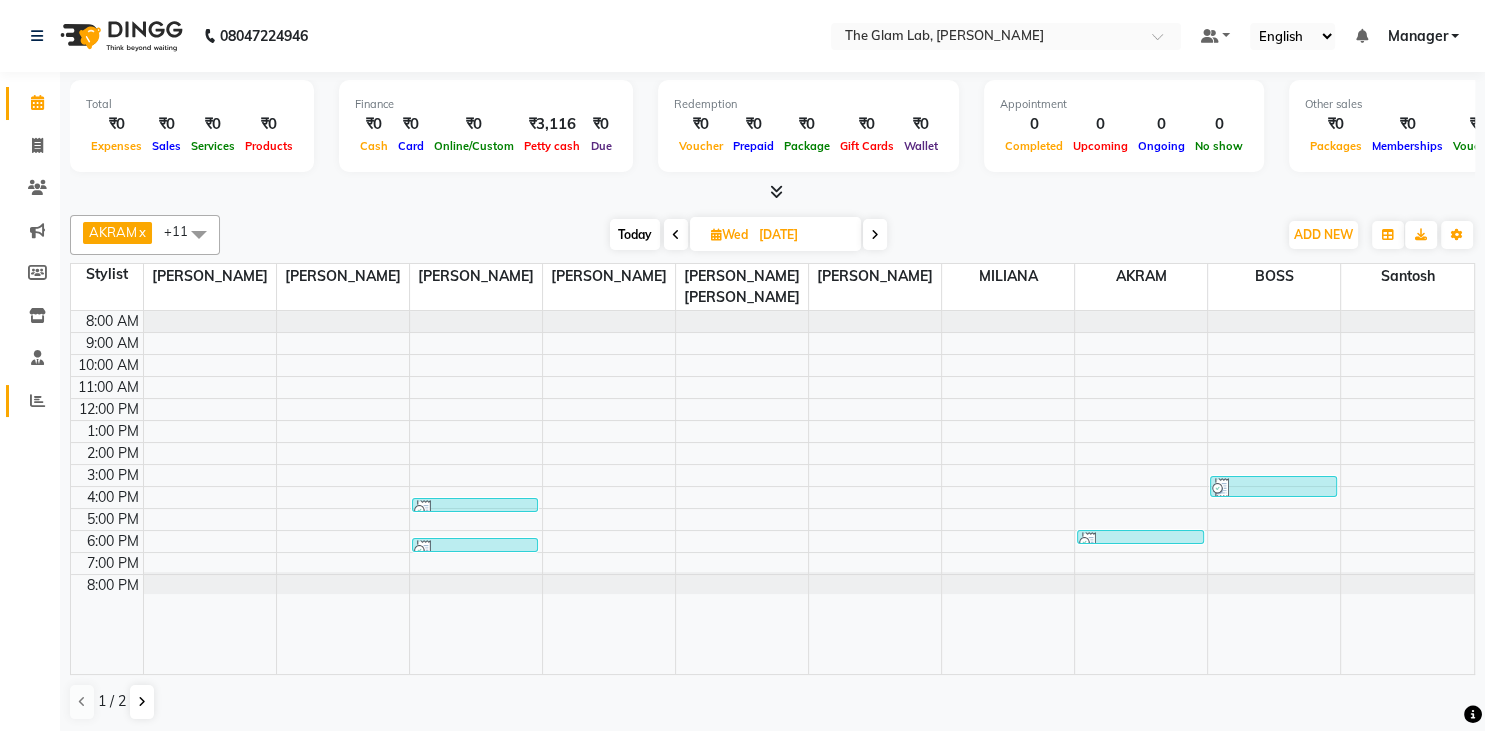 click on "Reports" 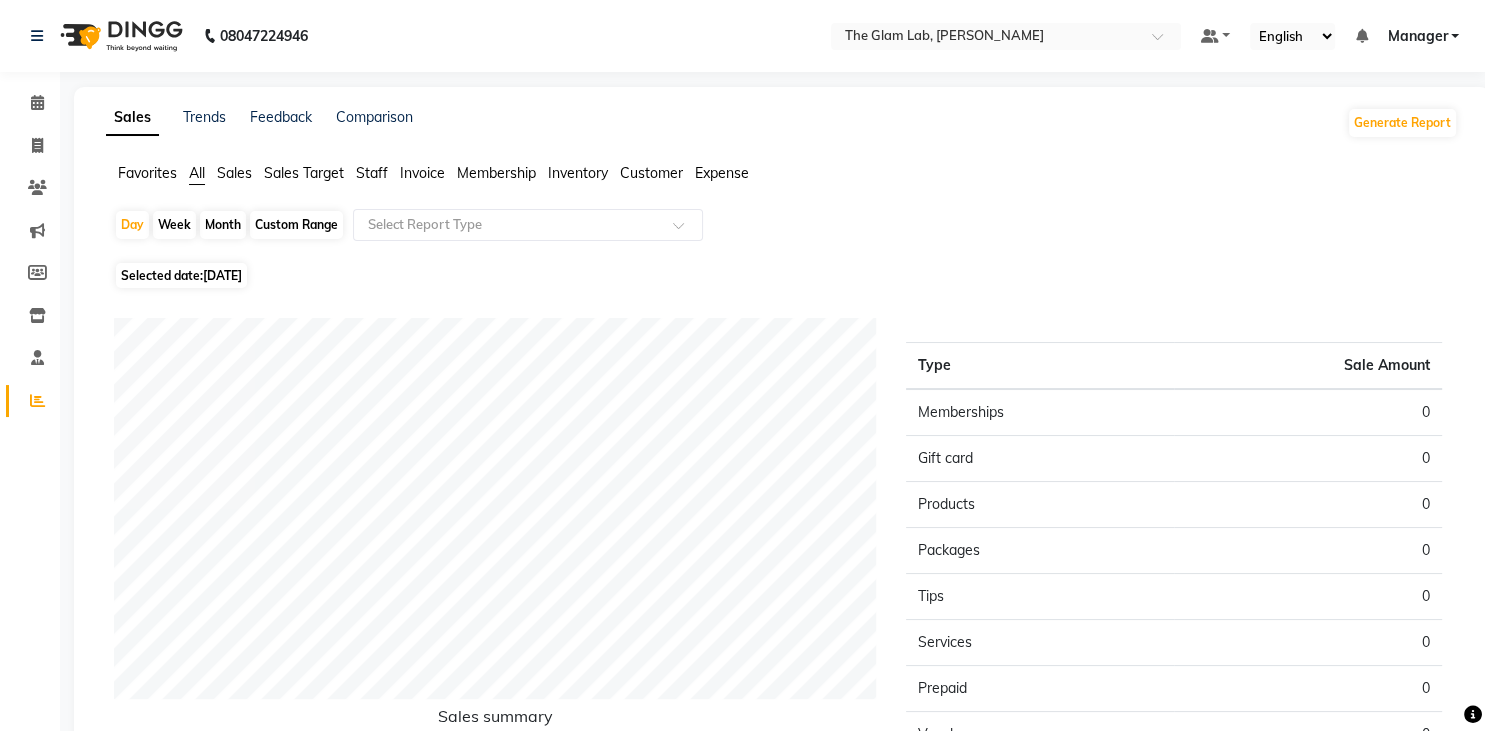 scroll, scrollTop: 231, scrollLeft: 0, axis: vertical 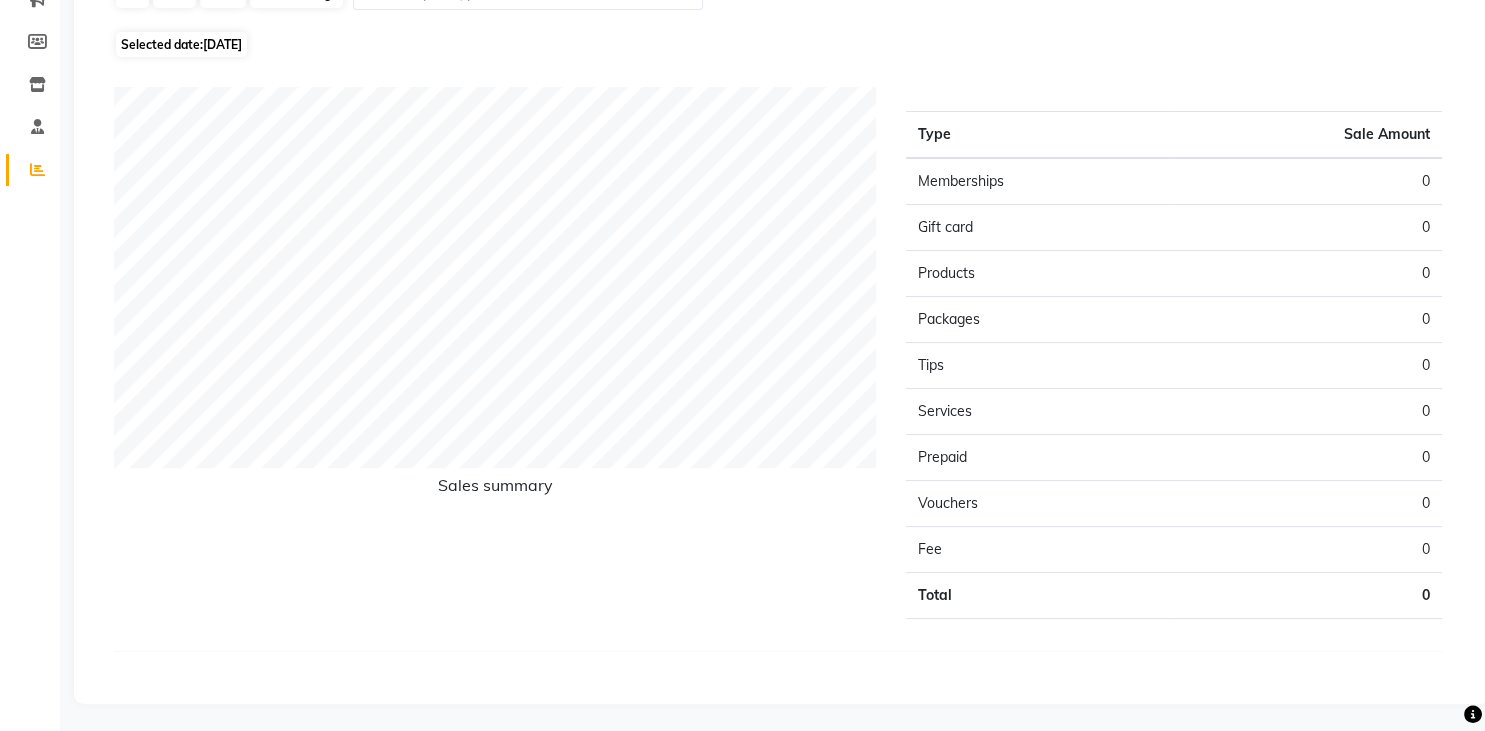 click on "[DATE]" 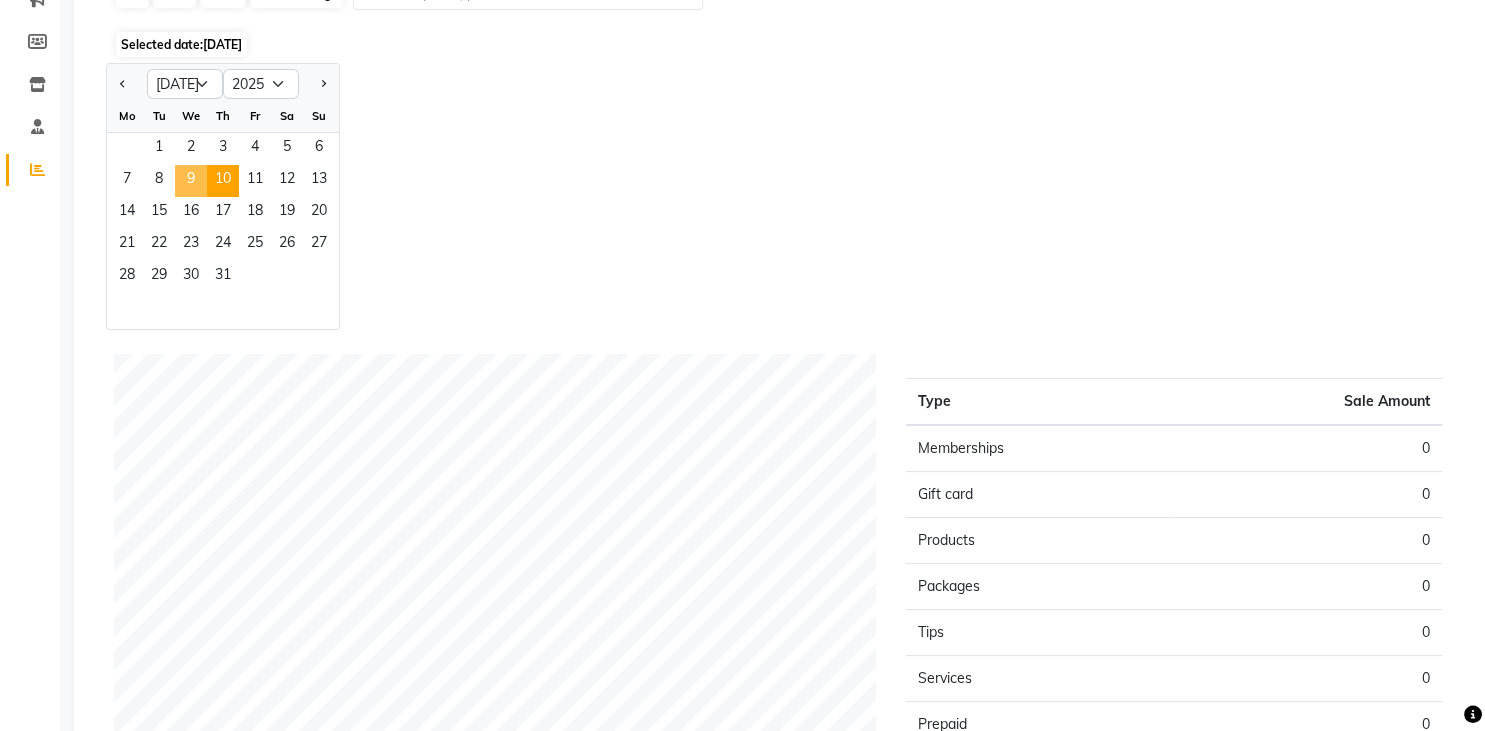 click on "9" 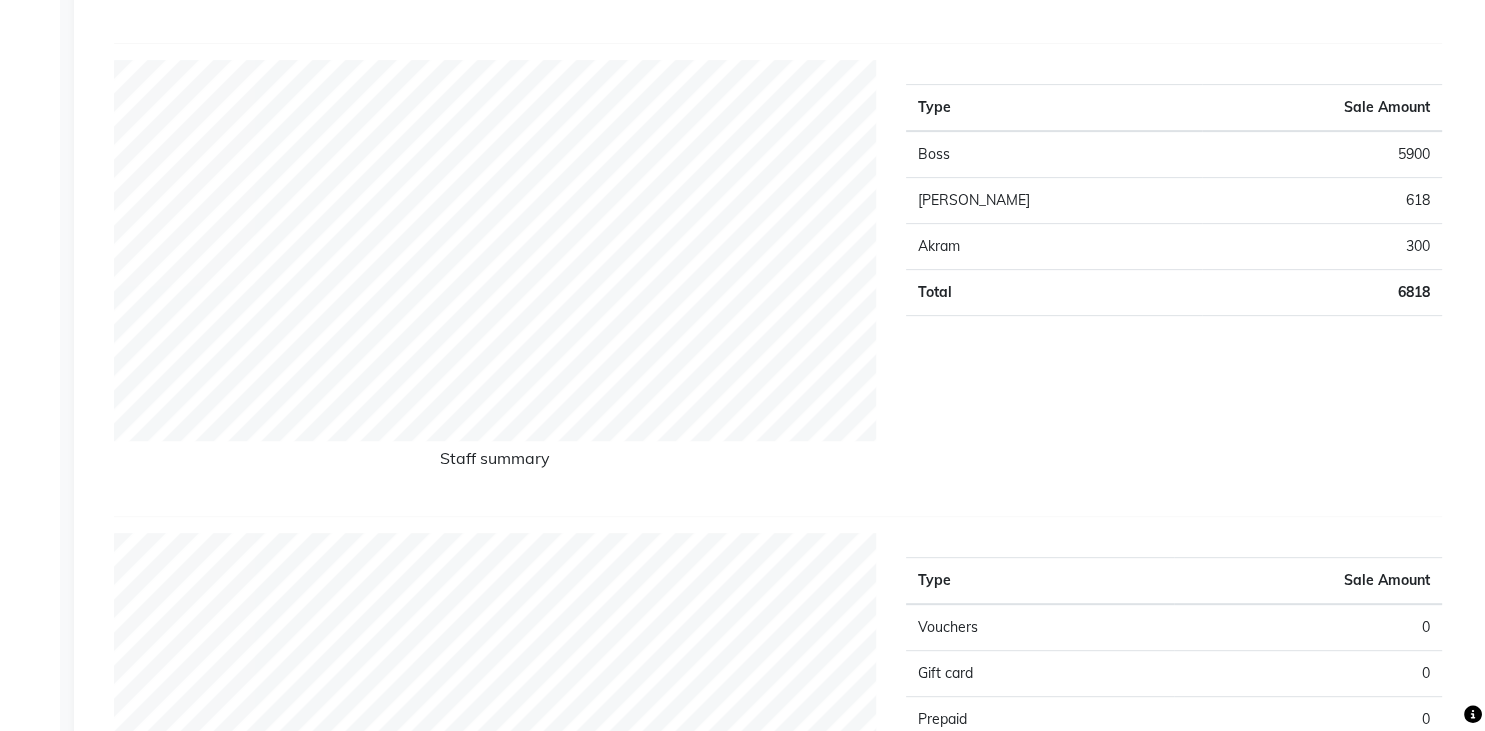 scroll, scrollTop: 764, scrollLeft: 0, axis: vertical 